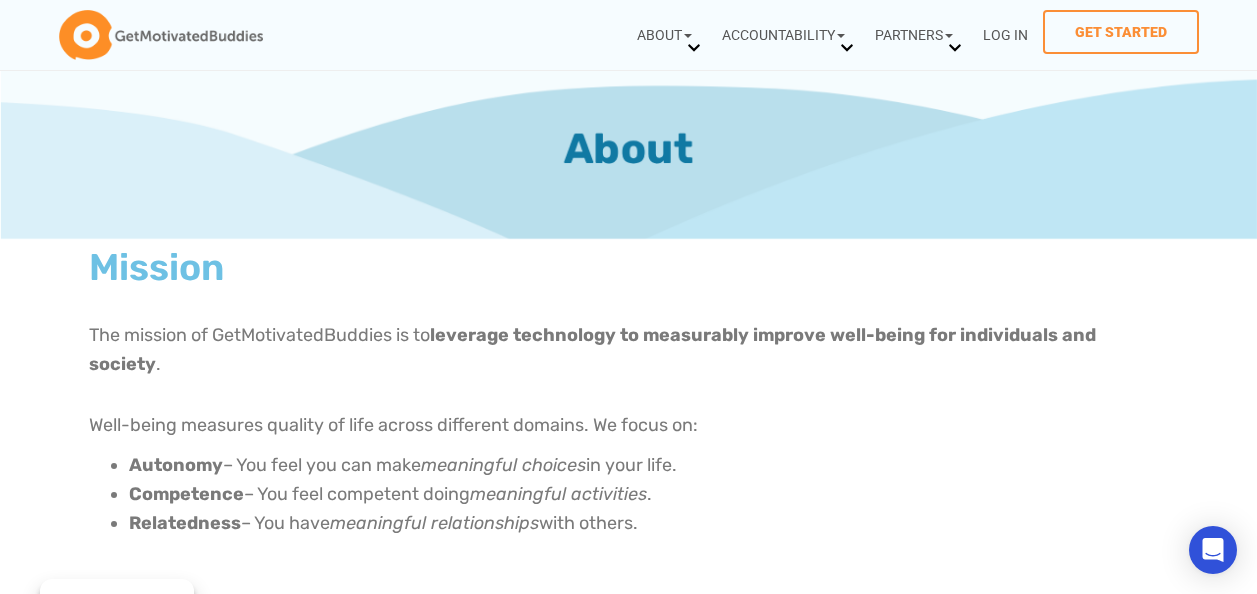 scroll, scrollTop: 0, scrollLeft: 0, axis: both 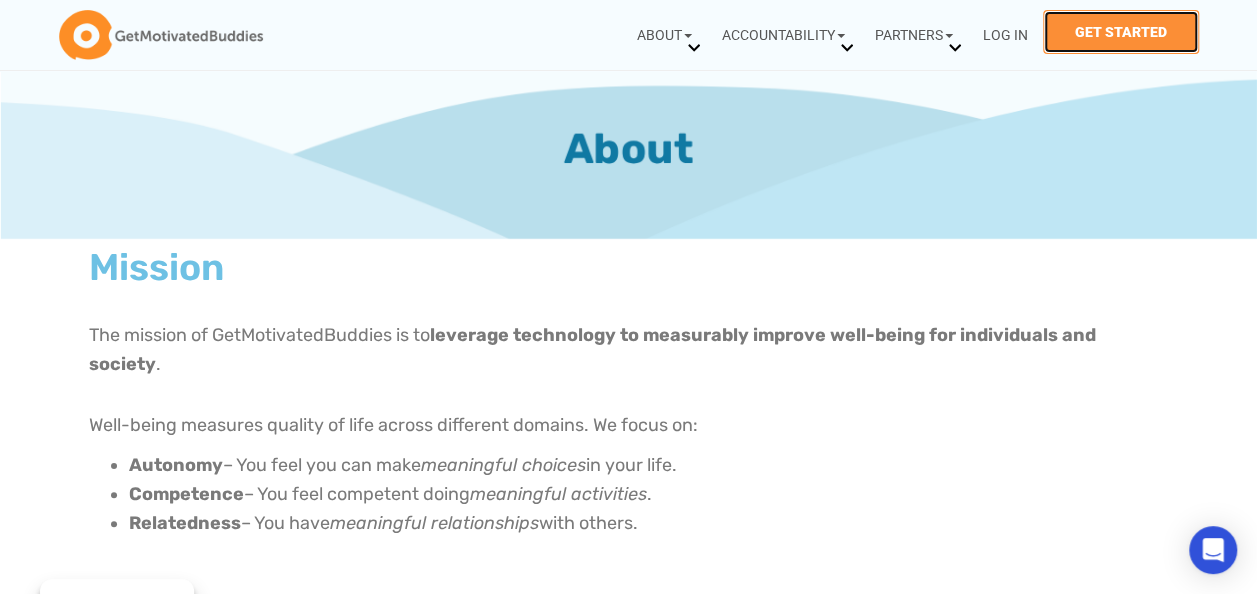 click on "Get Started" at bounding box center (1121, 32) 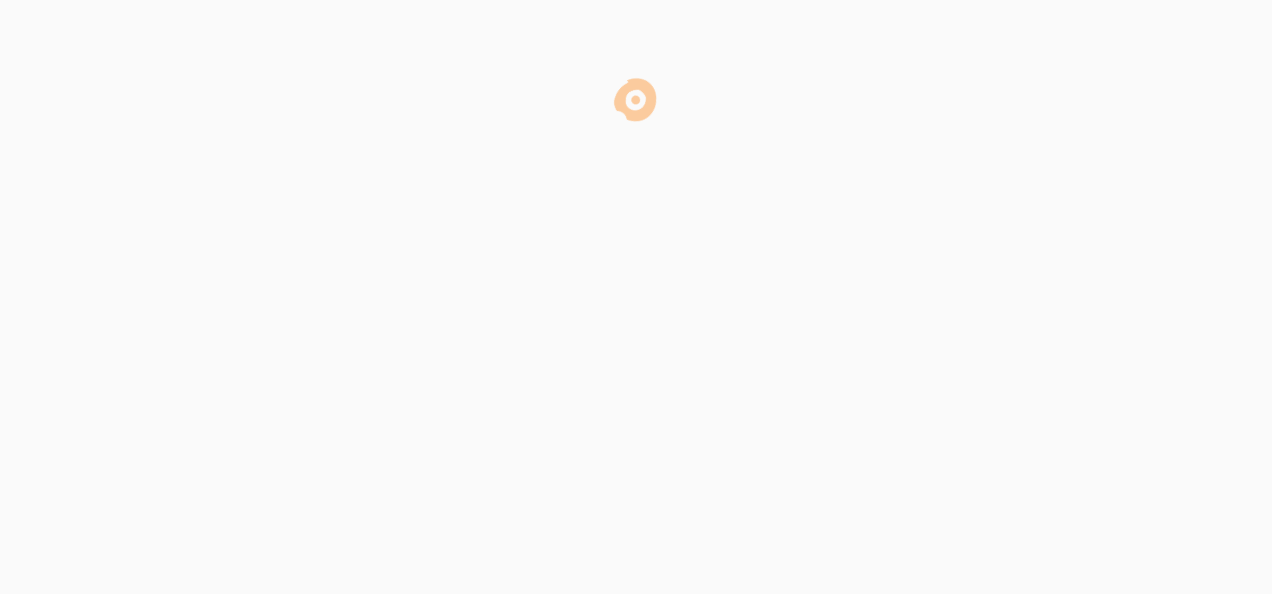 scroll, scrollTop: 0, scrollLeft: 0, axis: both 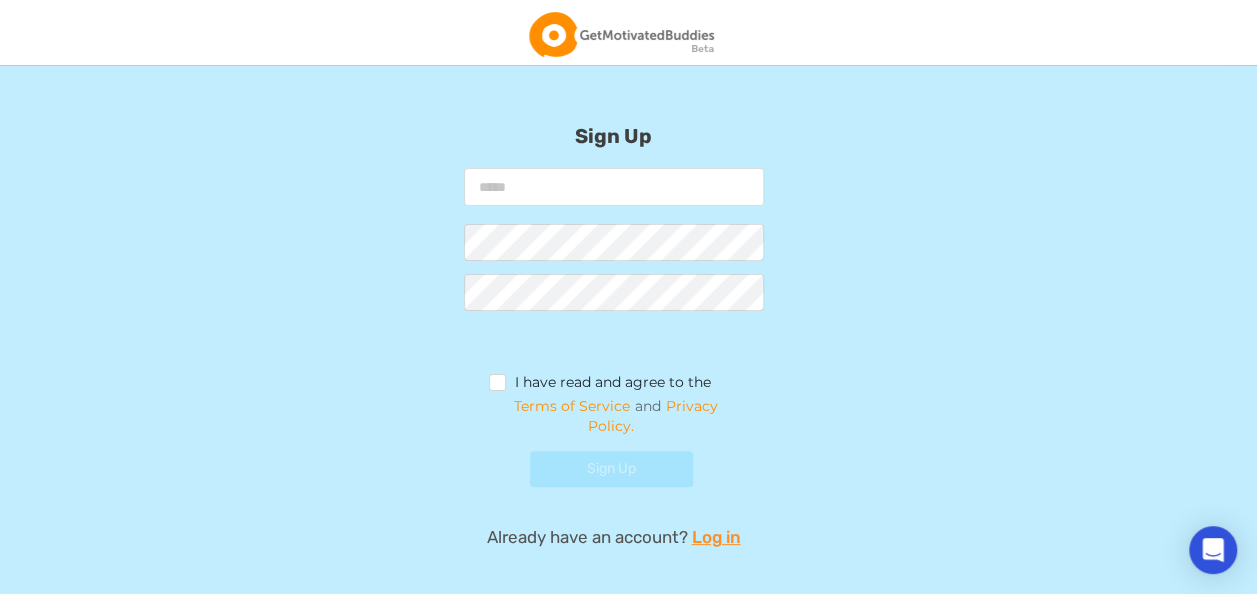 click at bounding box center [614, 187] 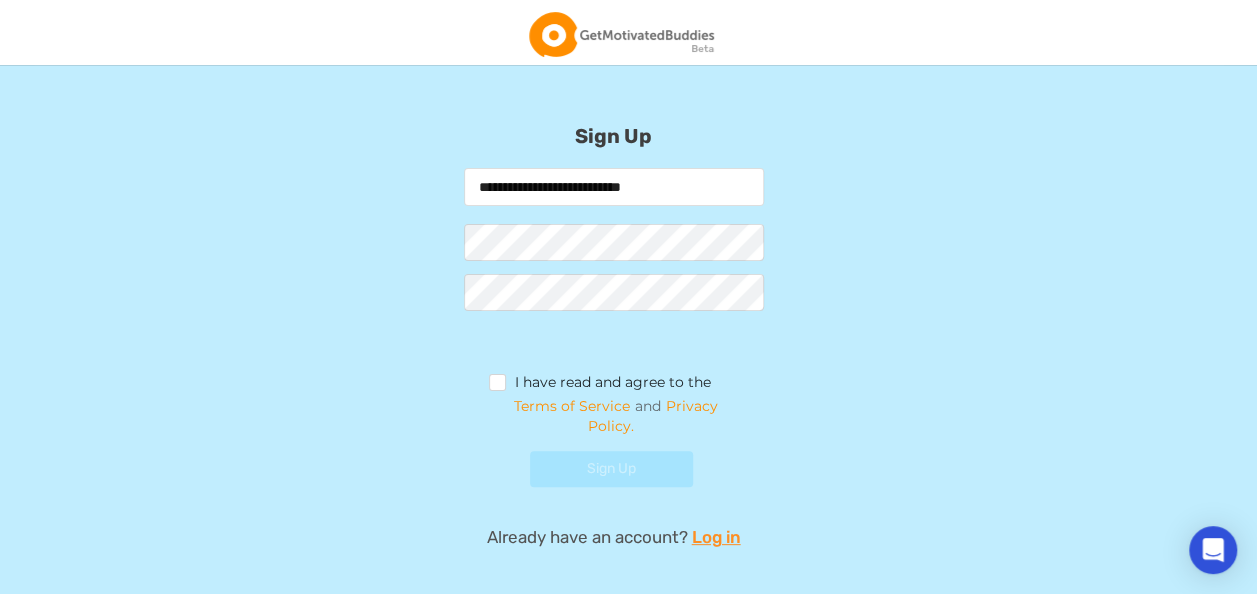 click on "**********" at bounding box center (613, 334) 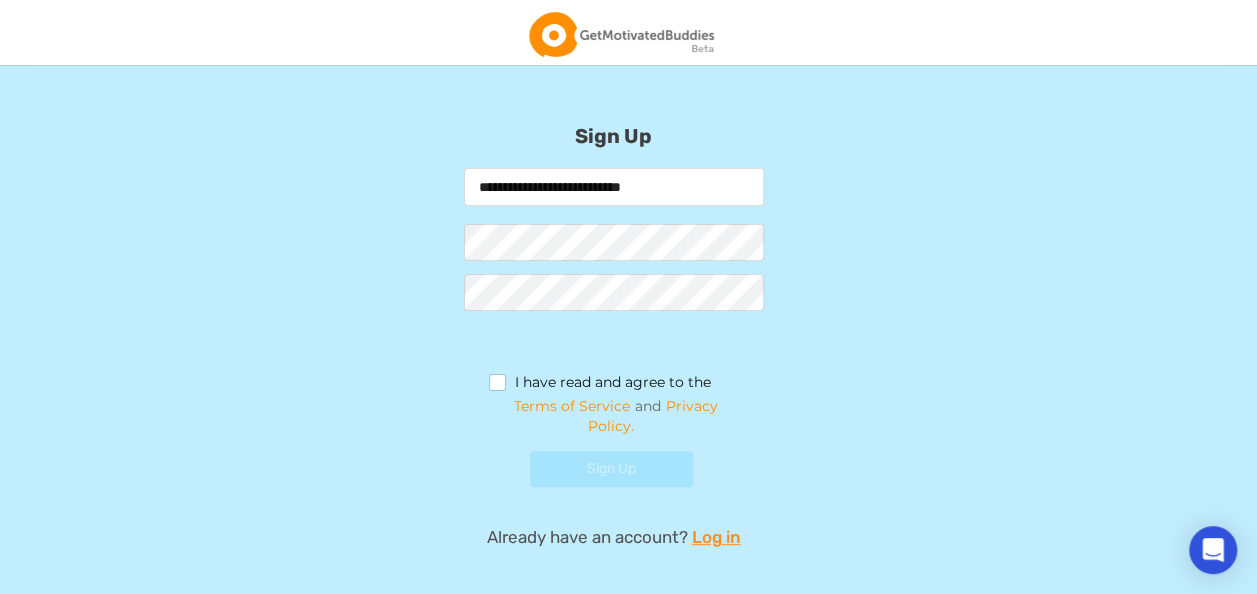 click on "I have read and agree to the" at bounding box center (600, 385) 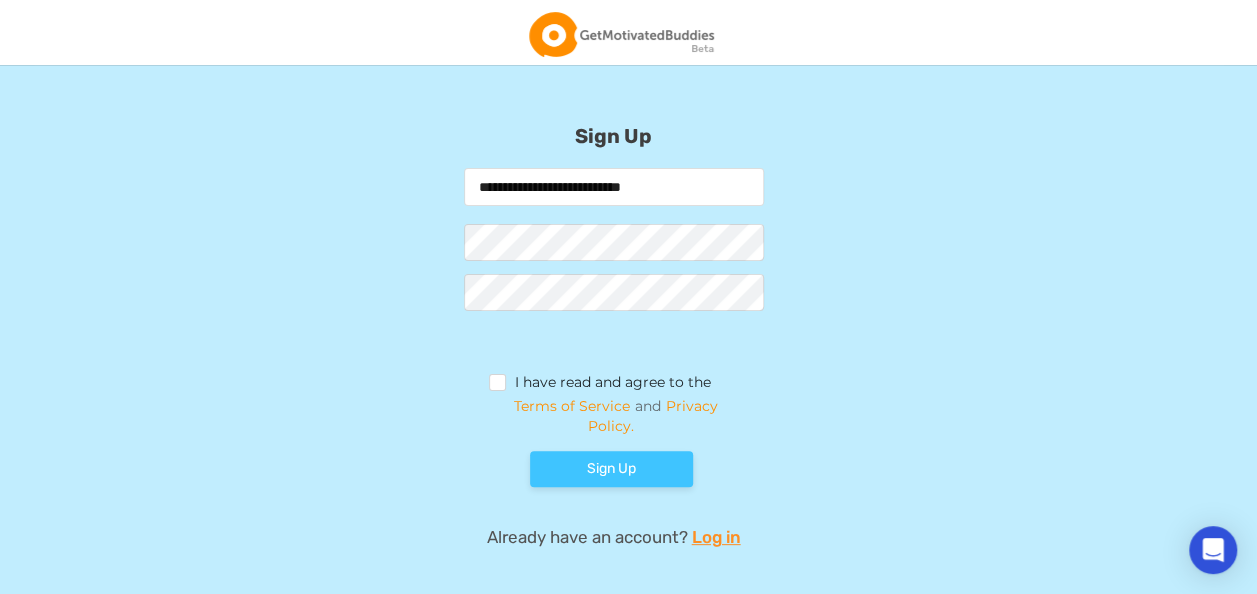 click on "Sign Up" at bounding box center [611, 469] 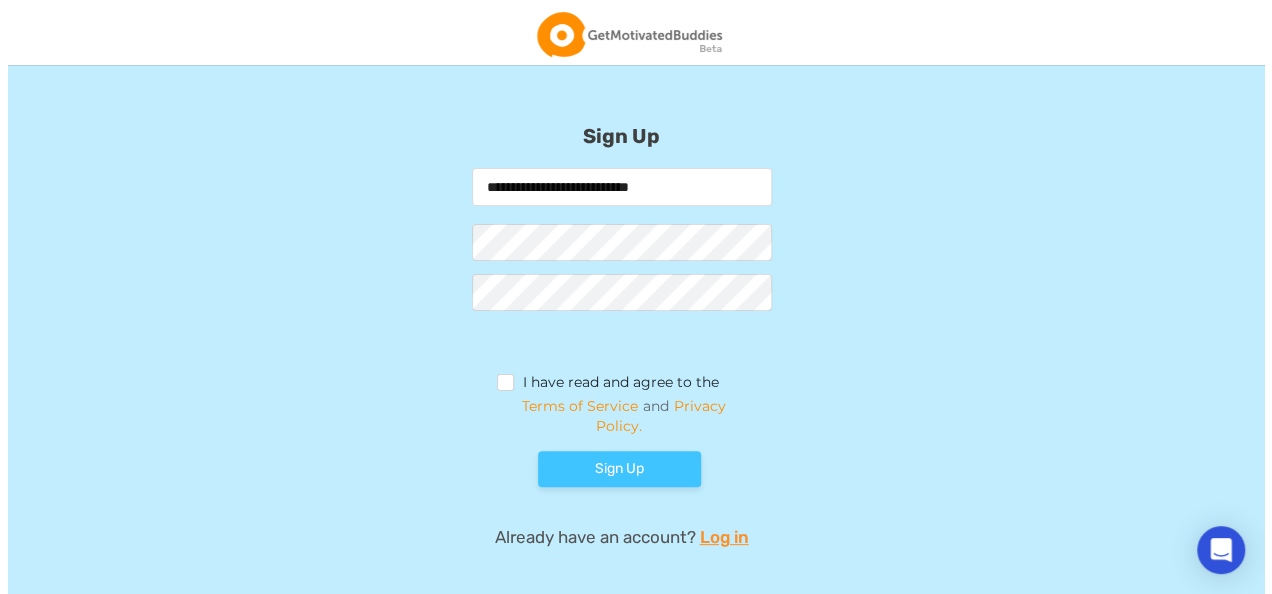scroll, scrollTop: 0, scrollLeft: 0, axis: both 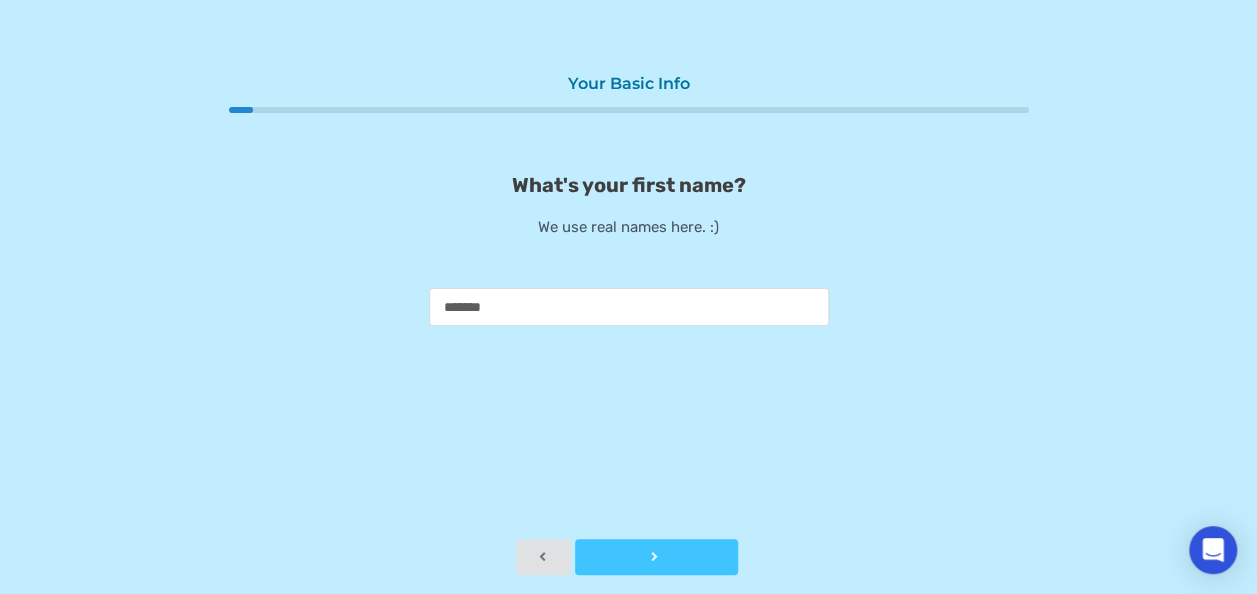 type on "*******" 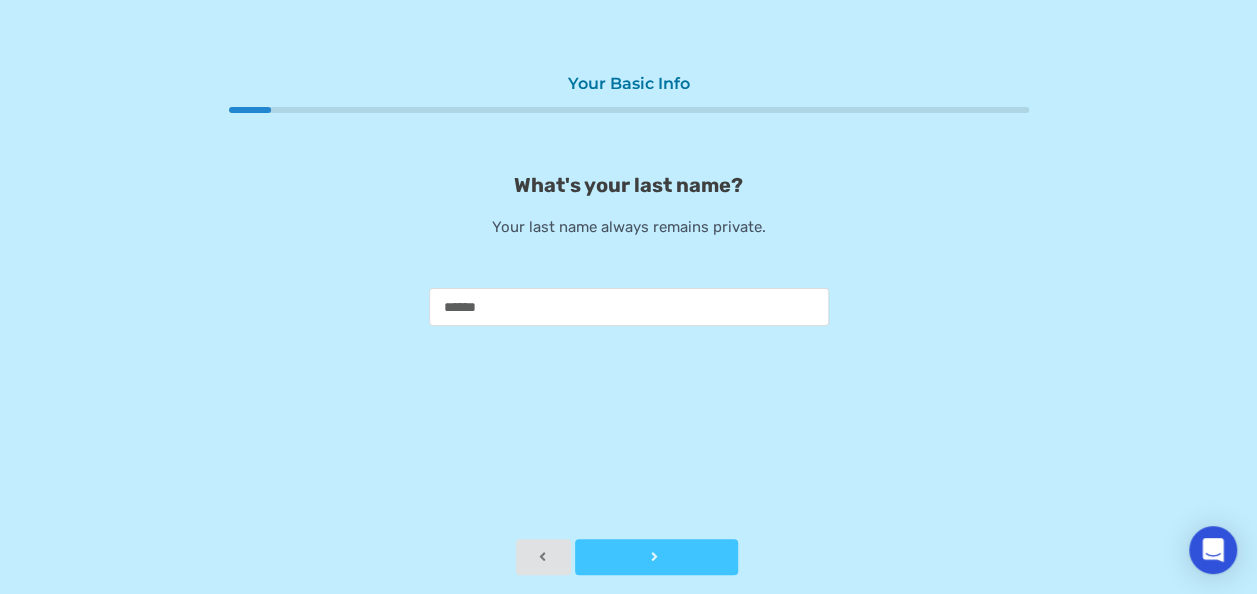 type on "******" 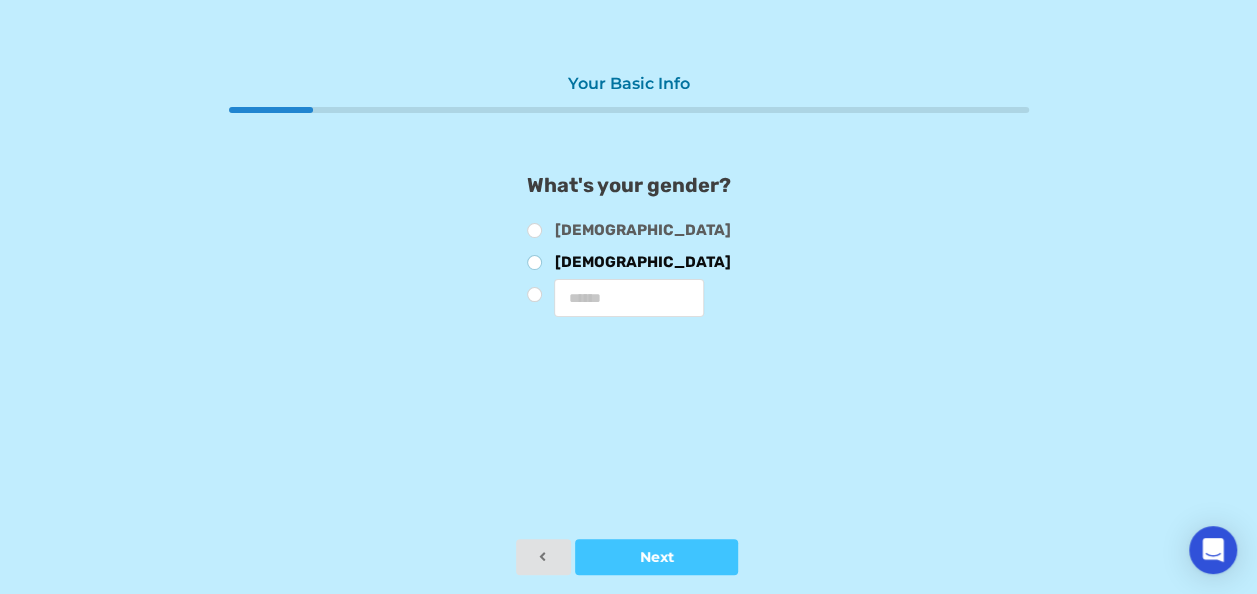 click on "Female" at bounding box center [629, 265] 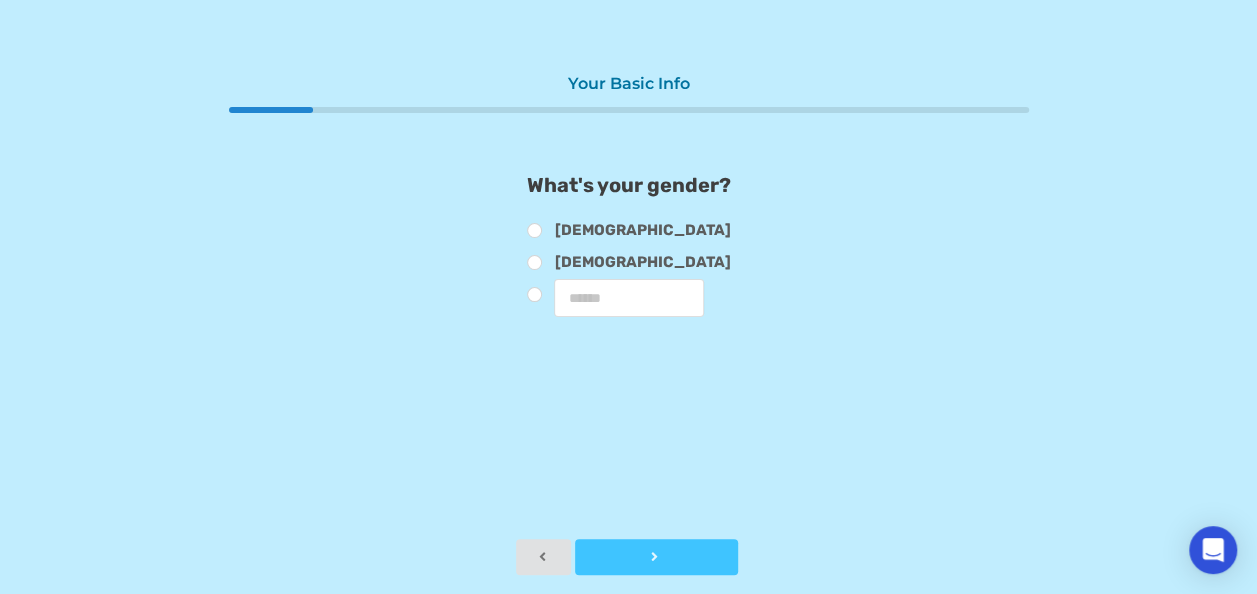 click at bounding box center (654, 557) 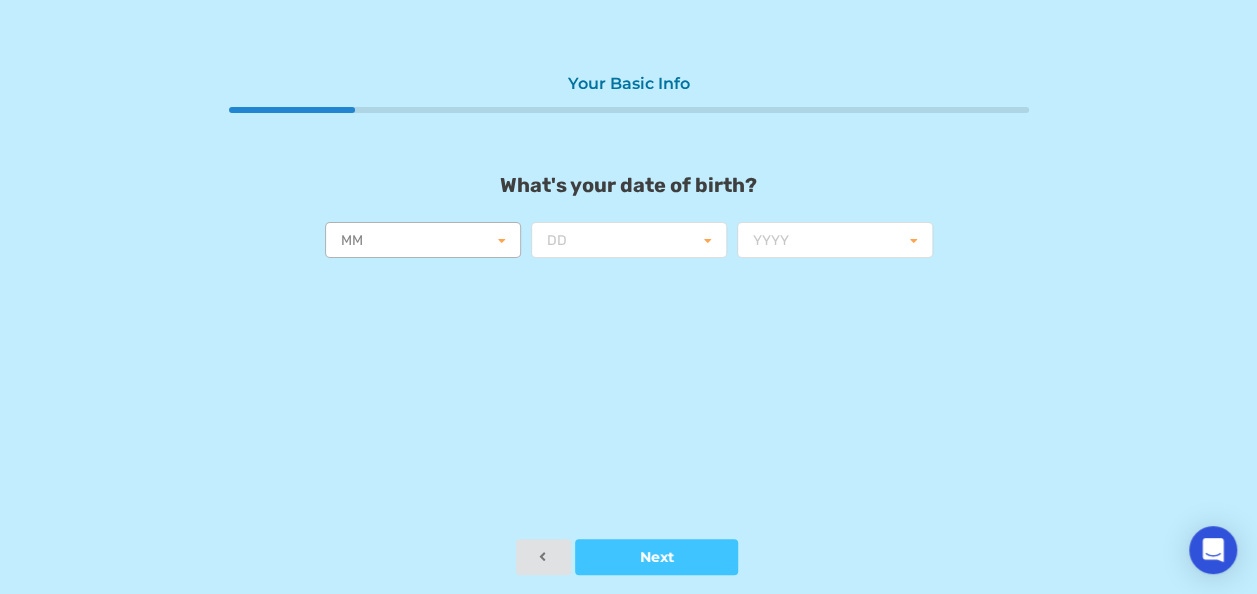 click at bounding box center (424, 241) 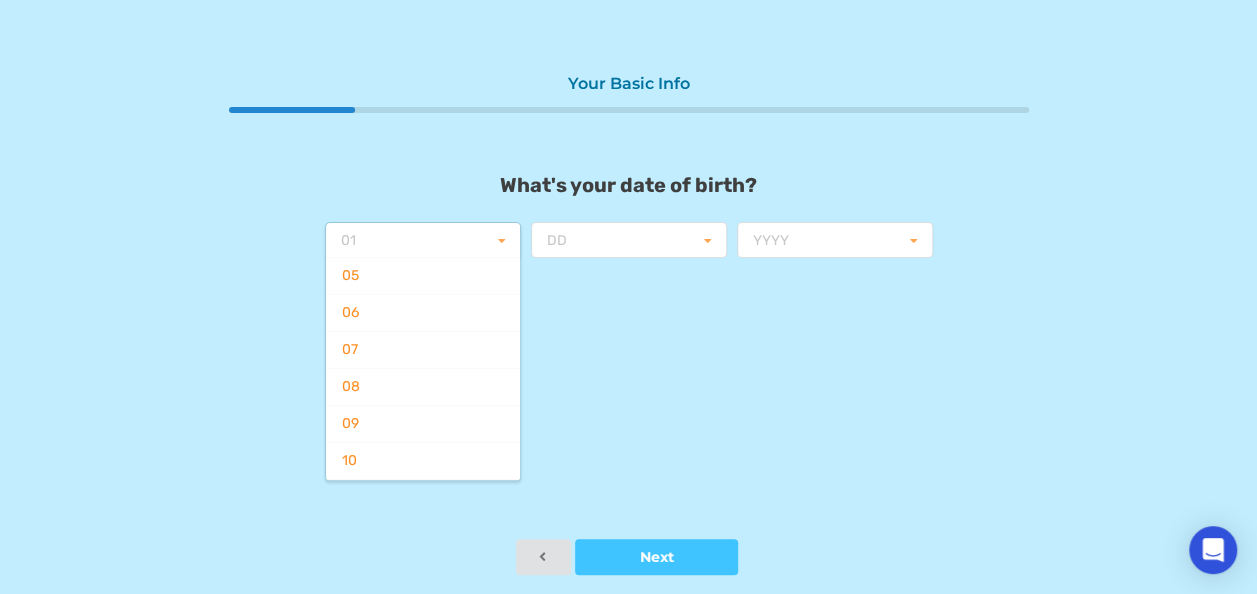 scroll, scrollTop: 61, scrollLeft: 0, axis: vertical 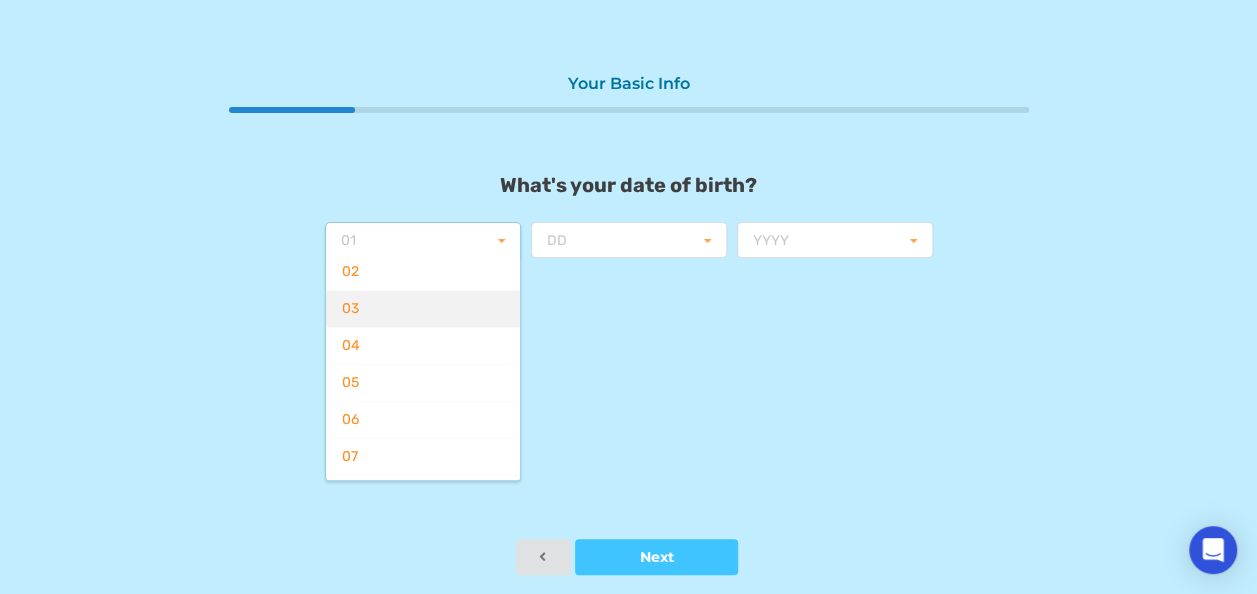 click on "03" at bounding box center (423, 308) 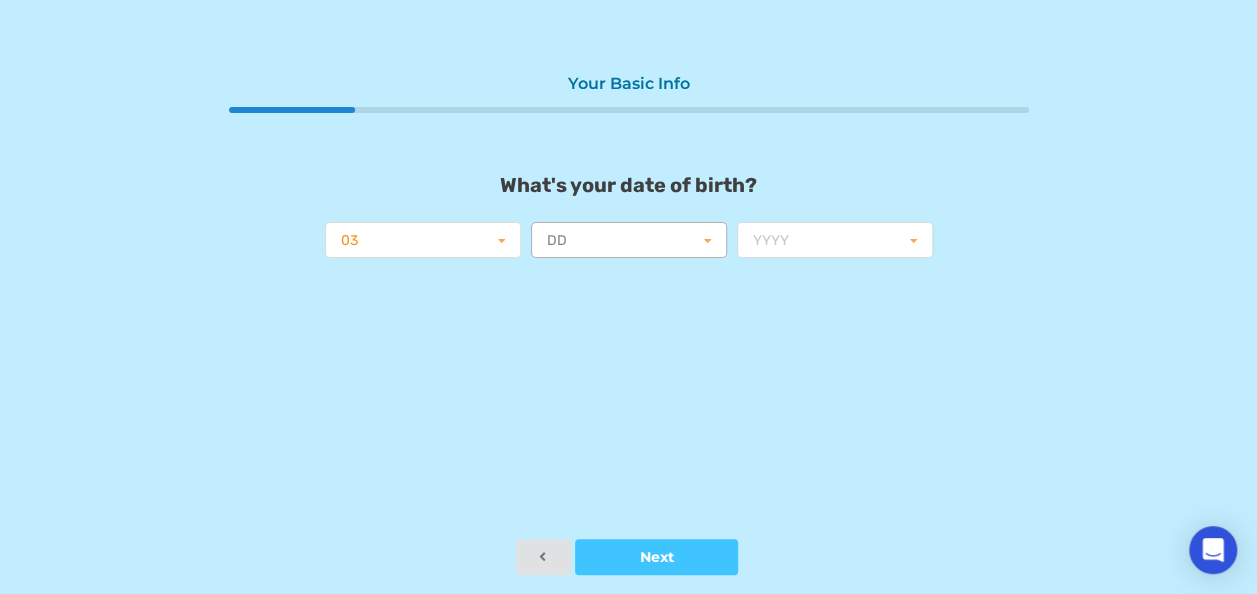 click at bounding box center (630, 241) 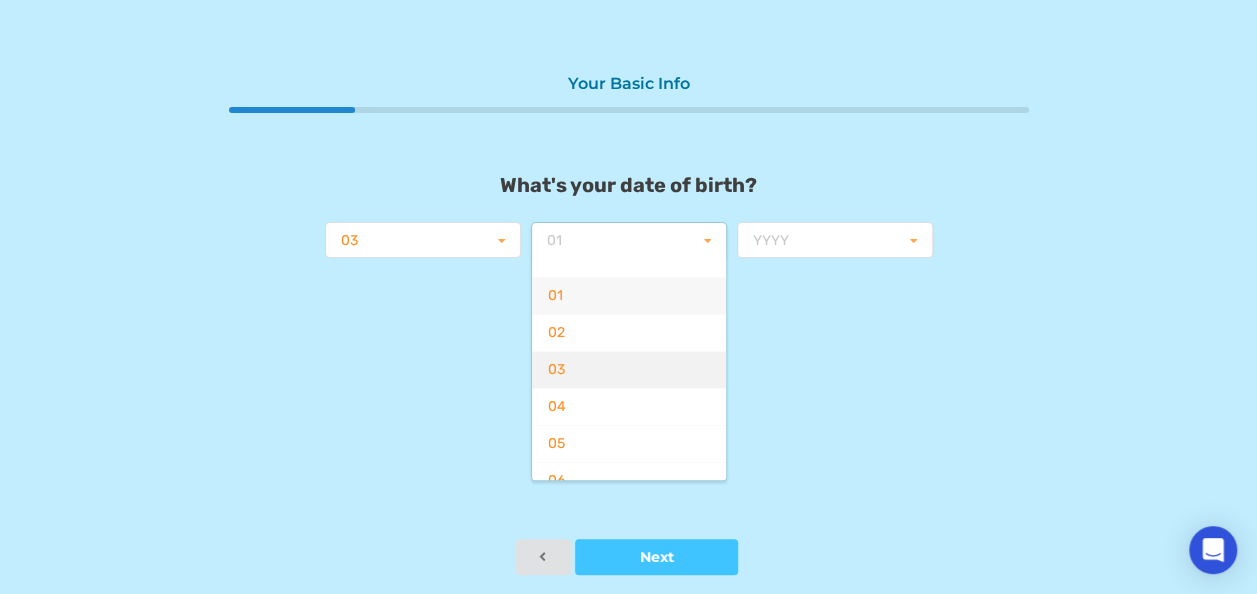 click on "03" at bounding box center [629, 369] 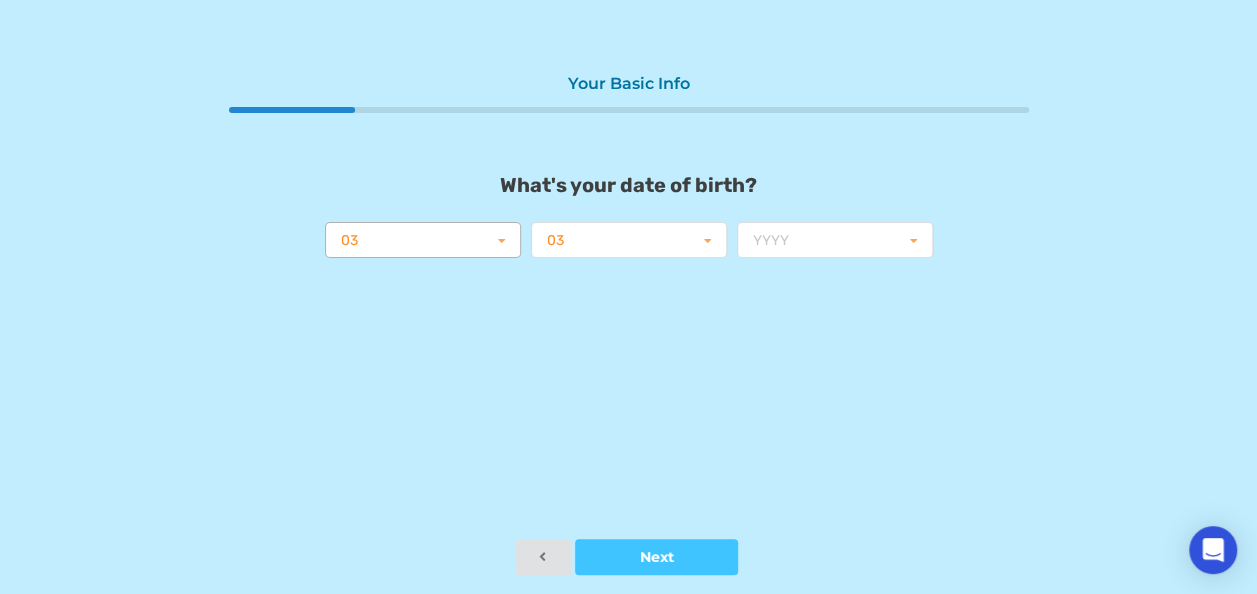 click at bounding box center [502, 241] 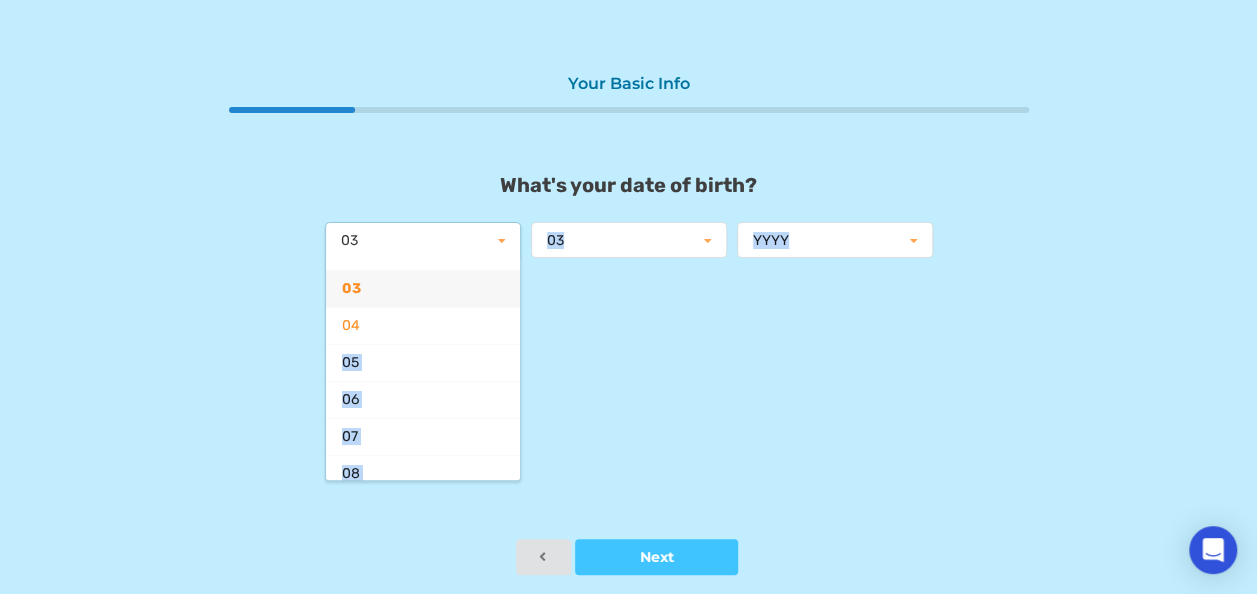 drag, startPoint x: 520, startPoint y: 314, endPoint x: 525, endPoint y: 390, distance: 76.1643 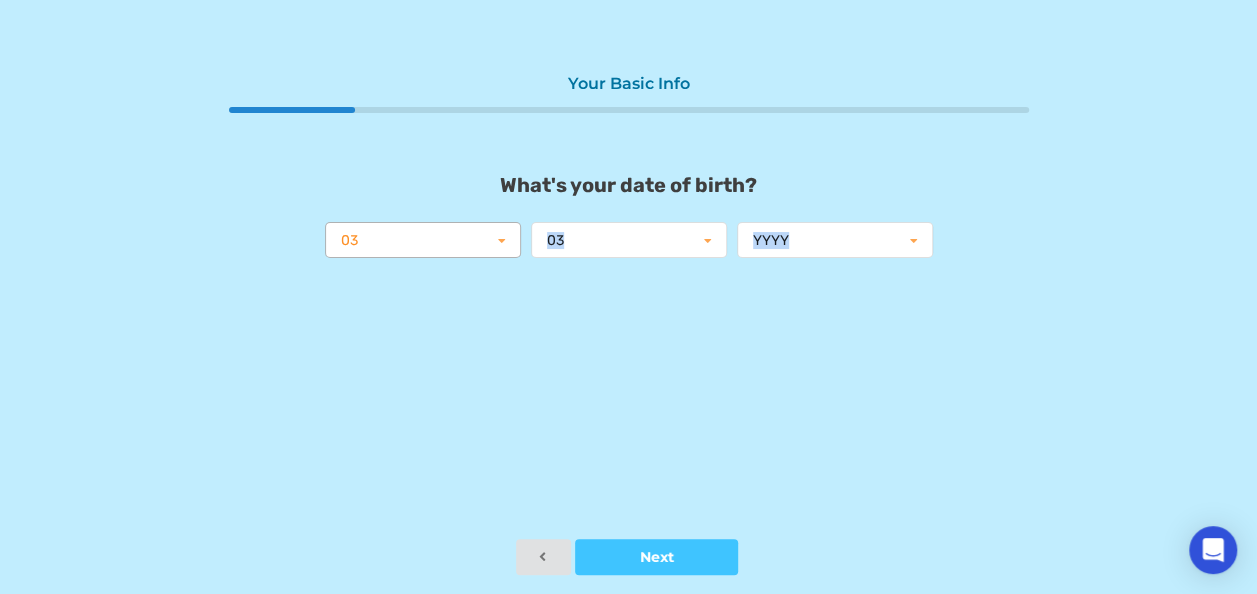 drag, startPoint x: 525, startPoint y: 390, endPoint x: 491, endPoint y: 238, distance: 155.75623 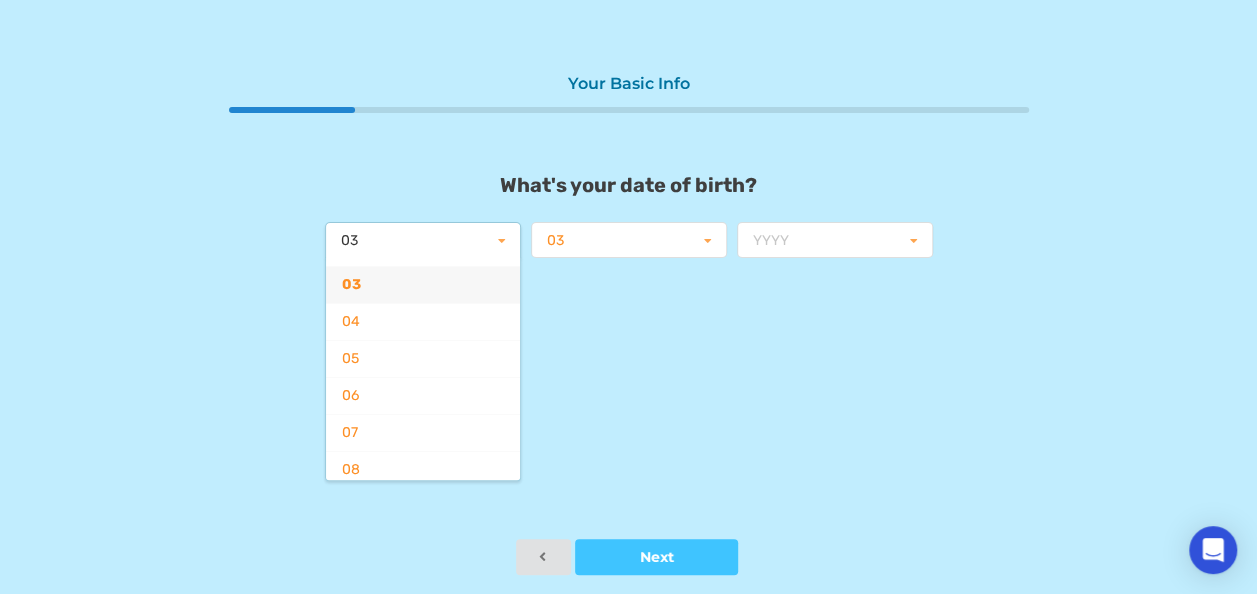scroll, scrollTop: 38, scrollLeft: 0, axis: vertical 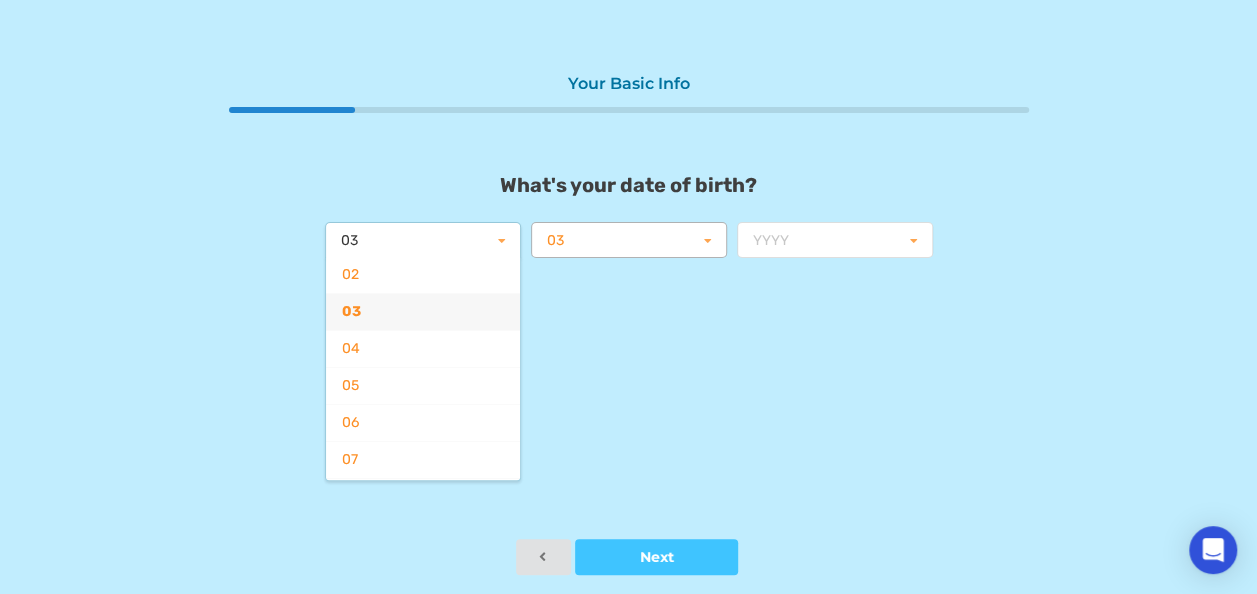 click at bounding box center (630, 241) 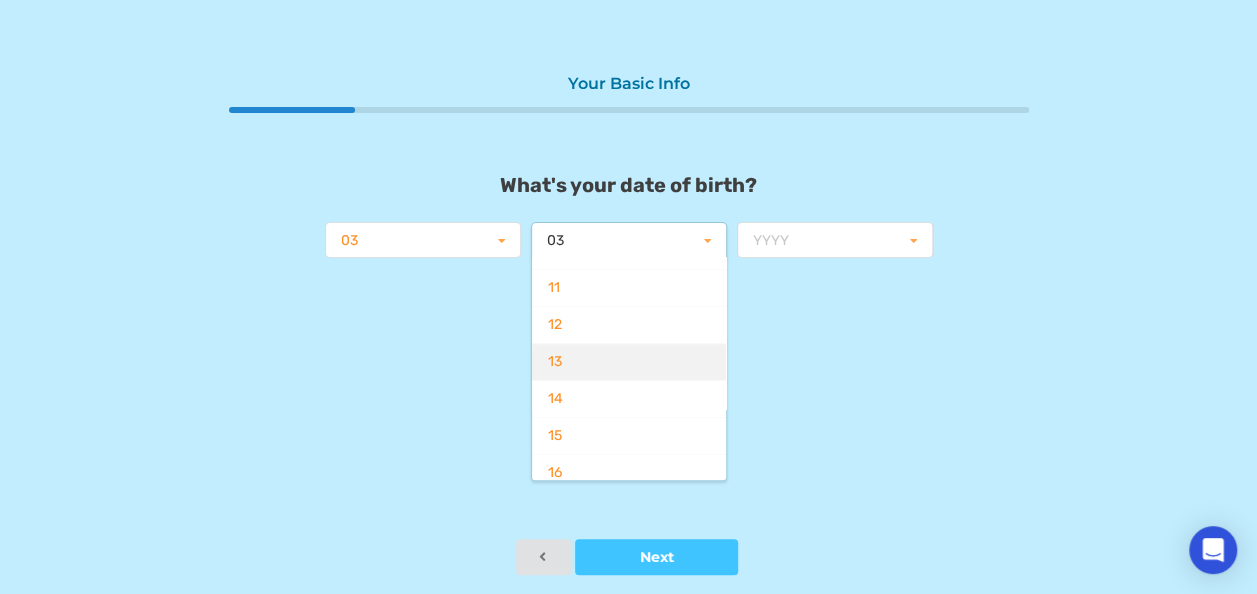 scroll, scrollTop: 364, scrollLeft: 0, axis: vertical 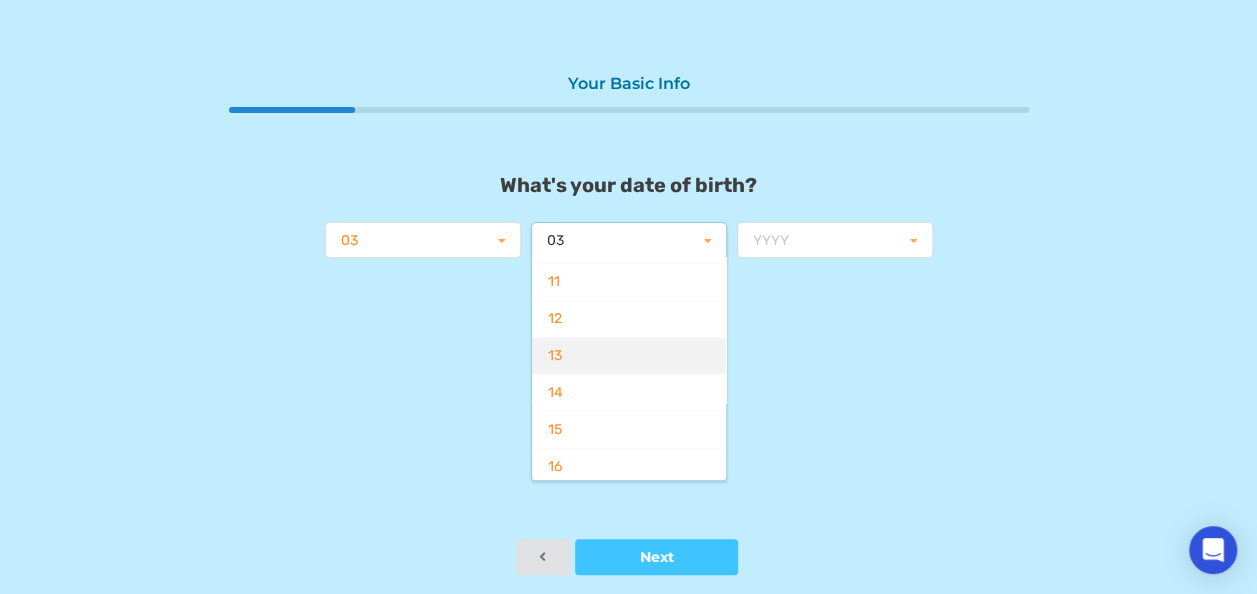 click on "13" at bounding box center [629, 355] 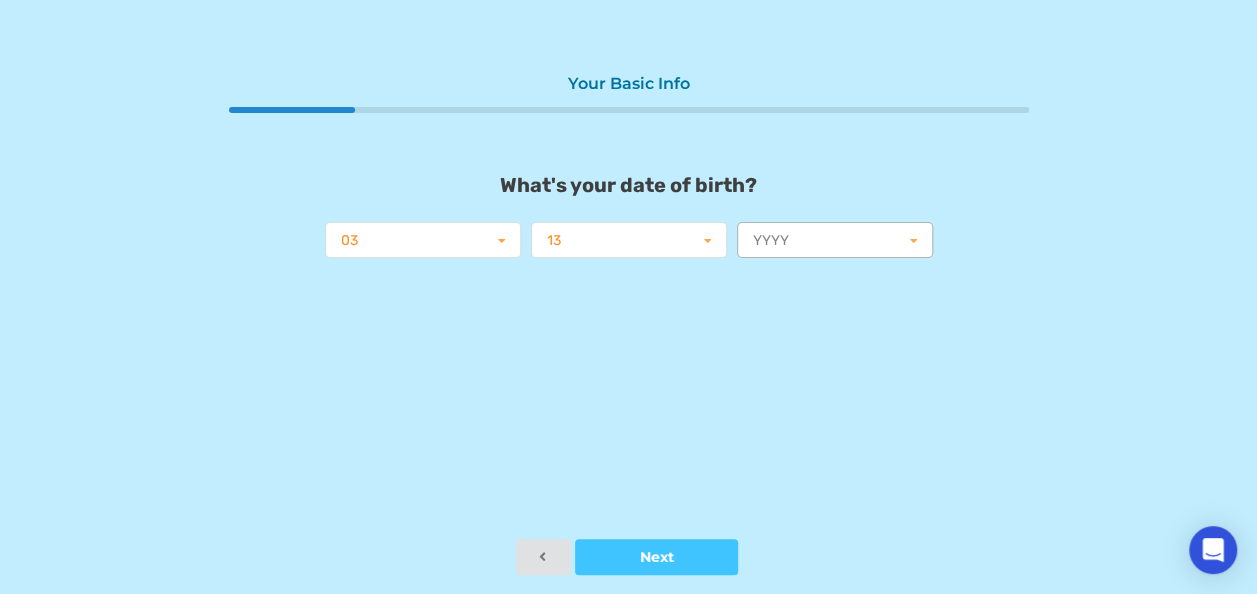 click at bounding box center [836, 241] 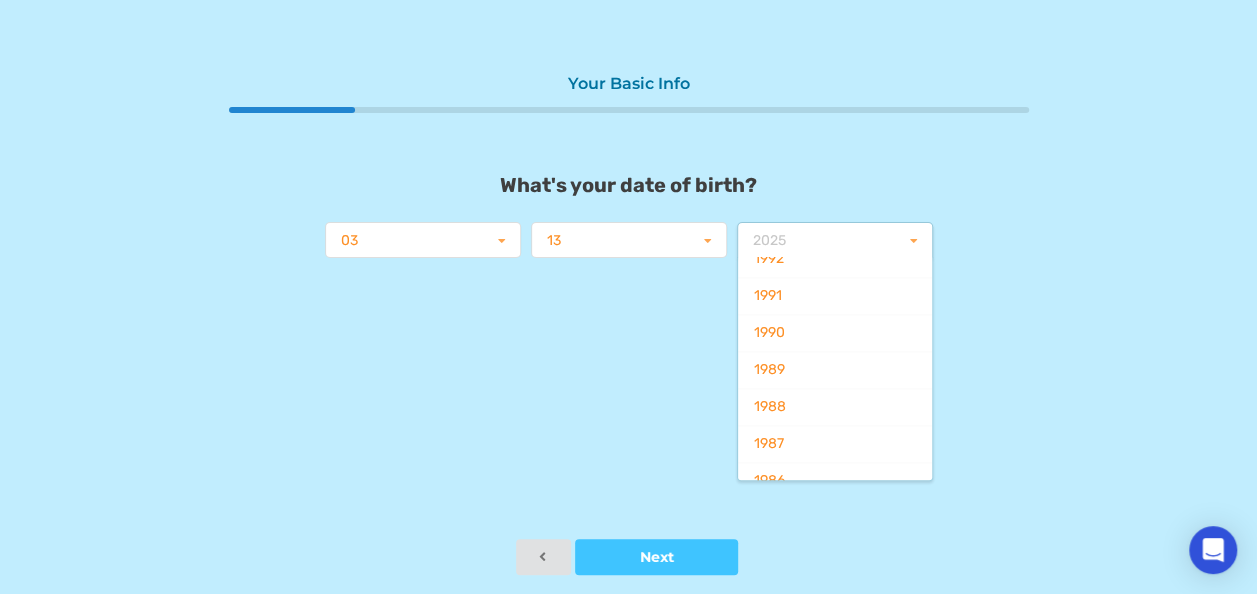scroll, scrollTop: 1744, scrollLeft: 0, axis: vertical 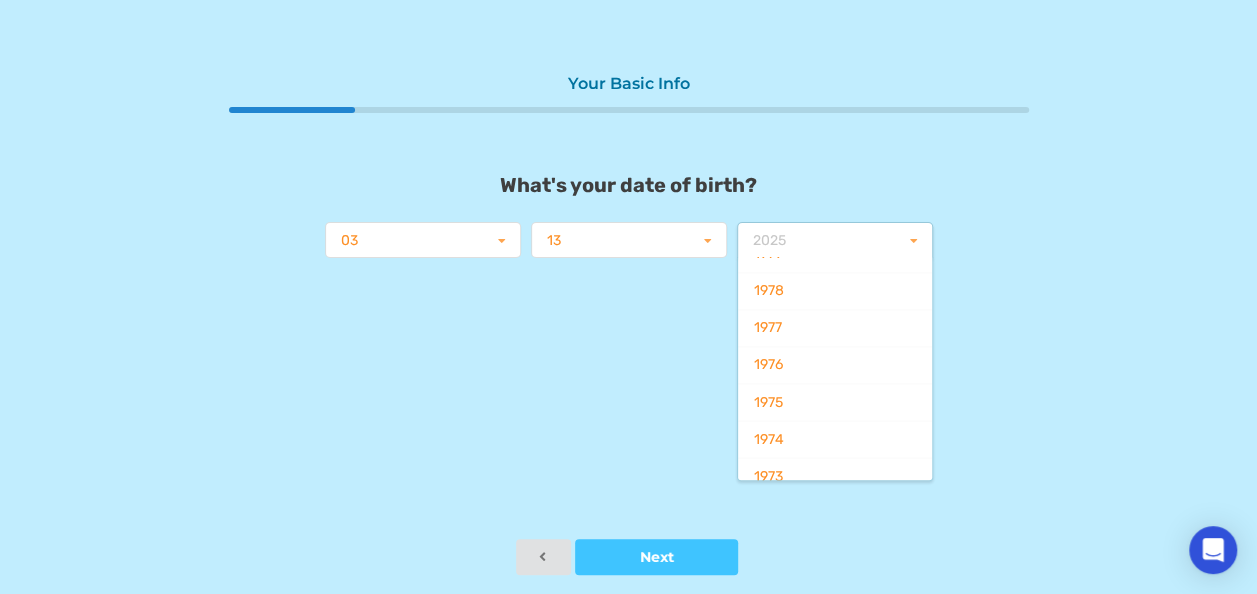 click at bounding box center (914, 241) 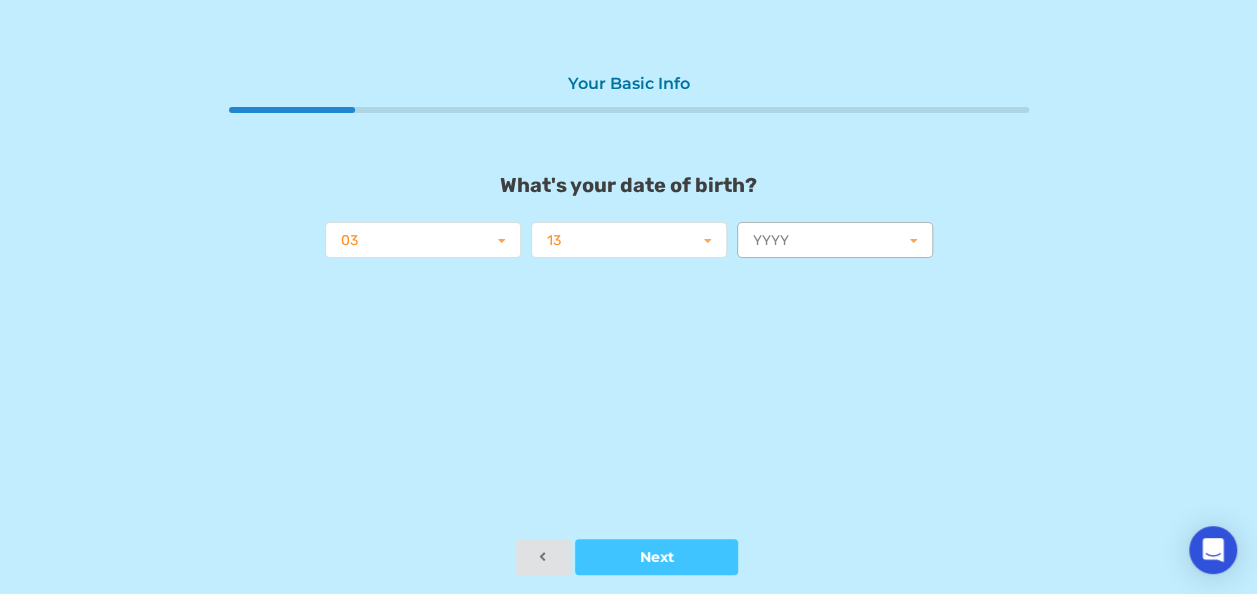 click at bounding box center (836, 241) 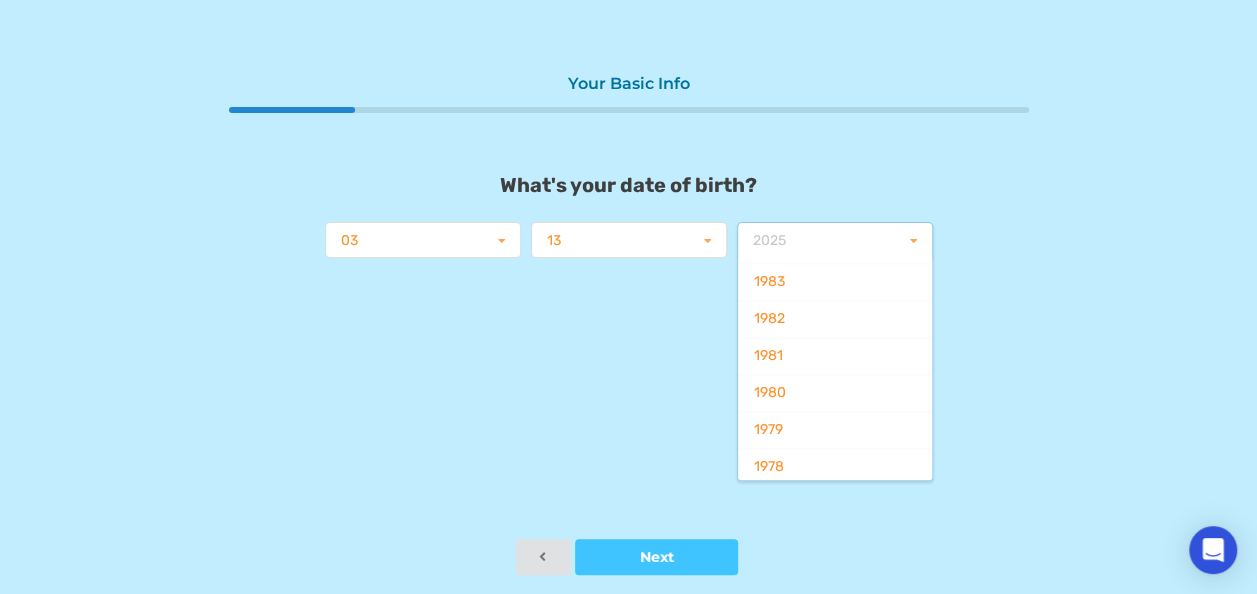 scroll, scrollTop: 1609, scrollLeft: 0, axis: vertical 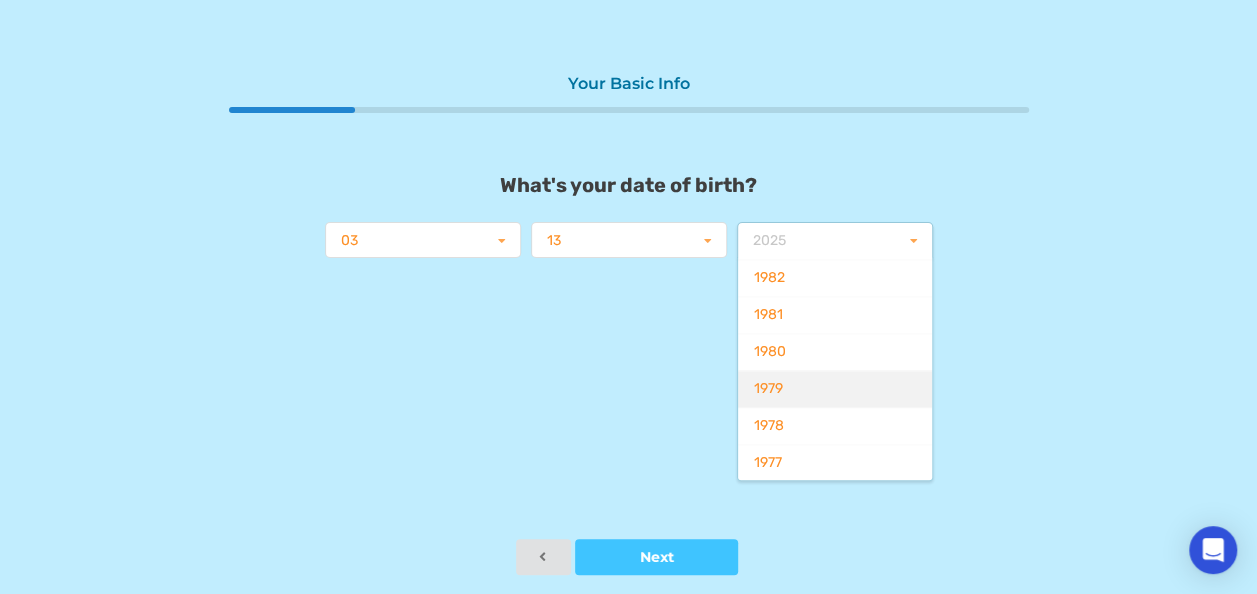 click on "1979" at bounding box center [835, 388] 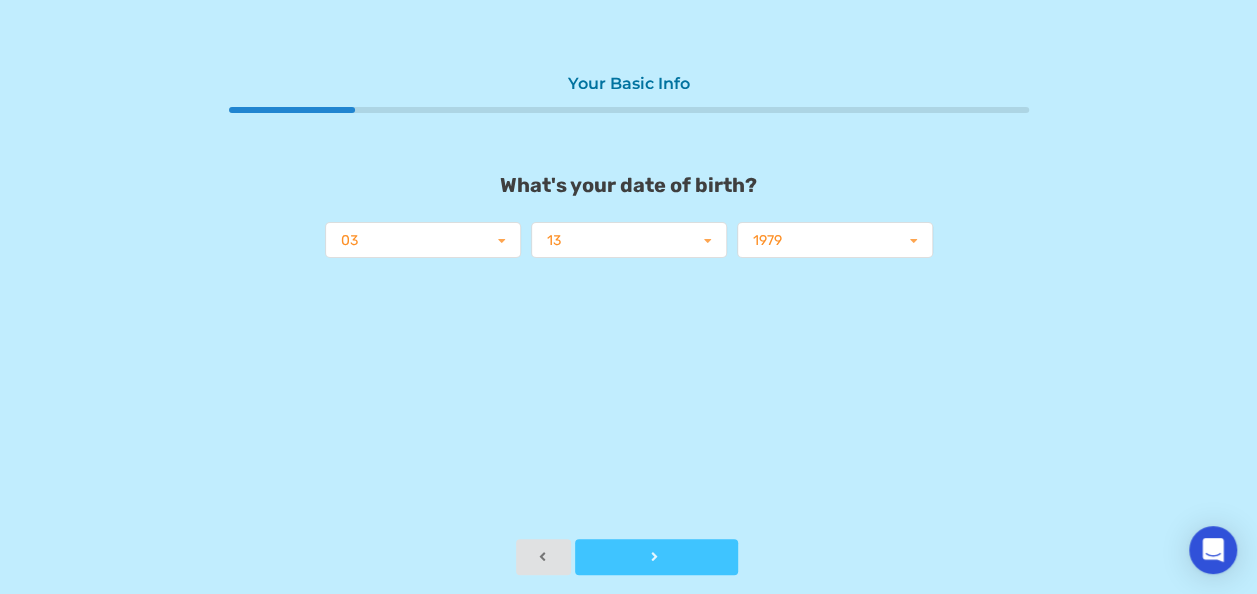 click at bounding box center (654, 557) 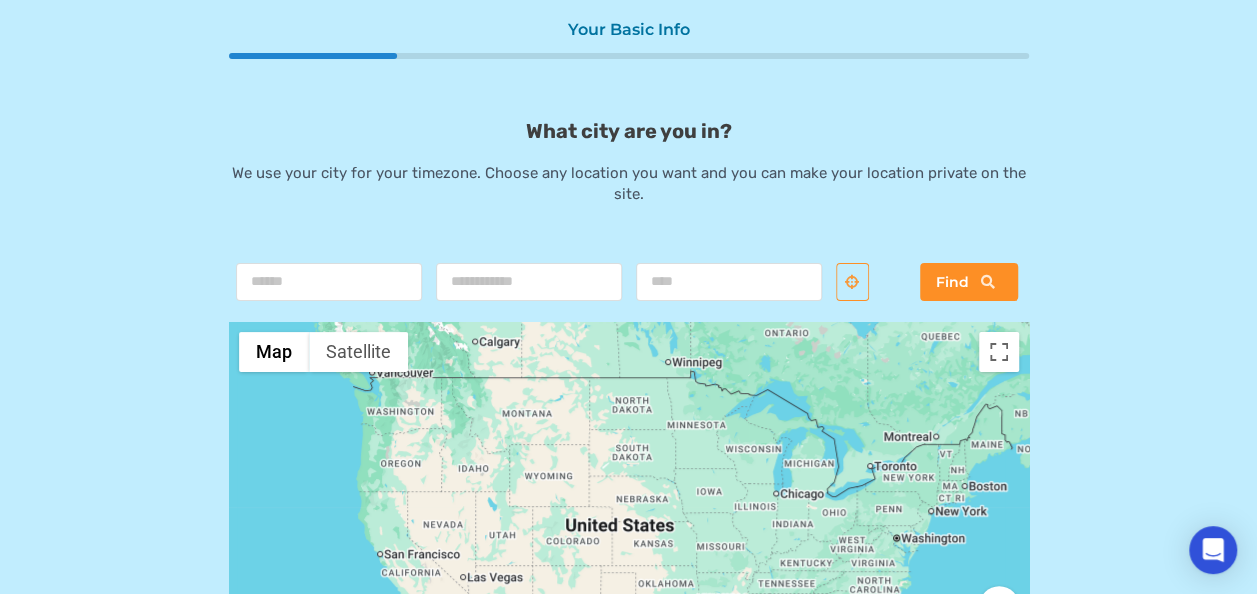 scroll, scrollTop: 80, scrollLeft: 0, axis: vertical 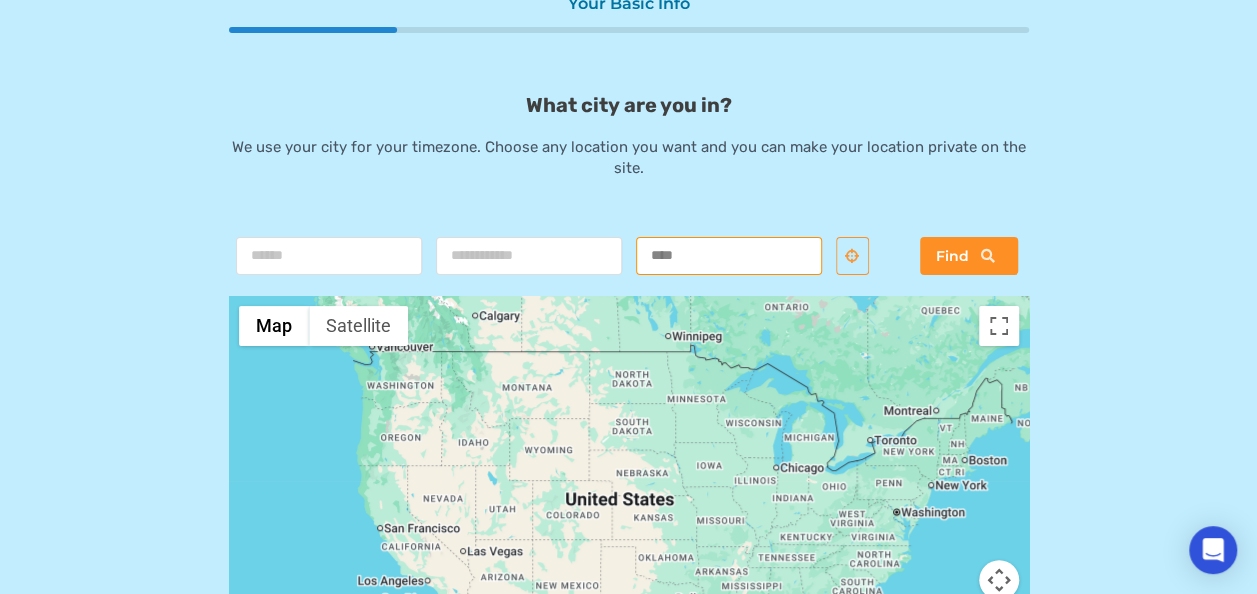click at bounding box center [729, 256] 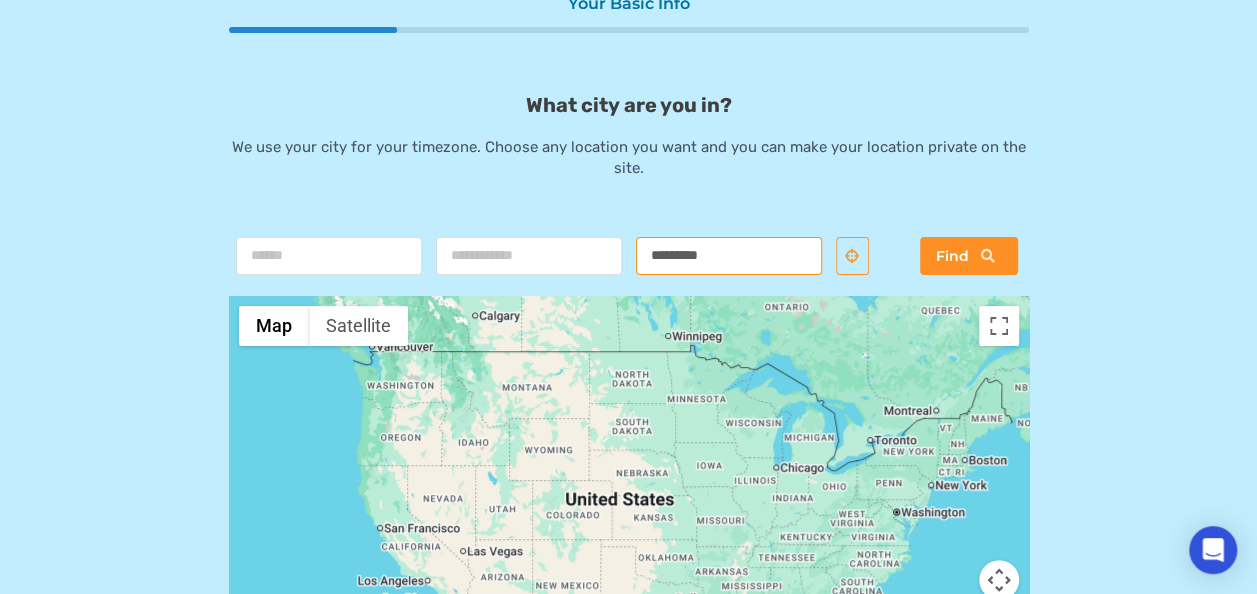 type on "*********" 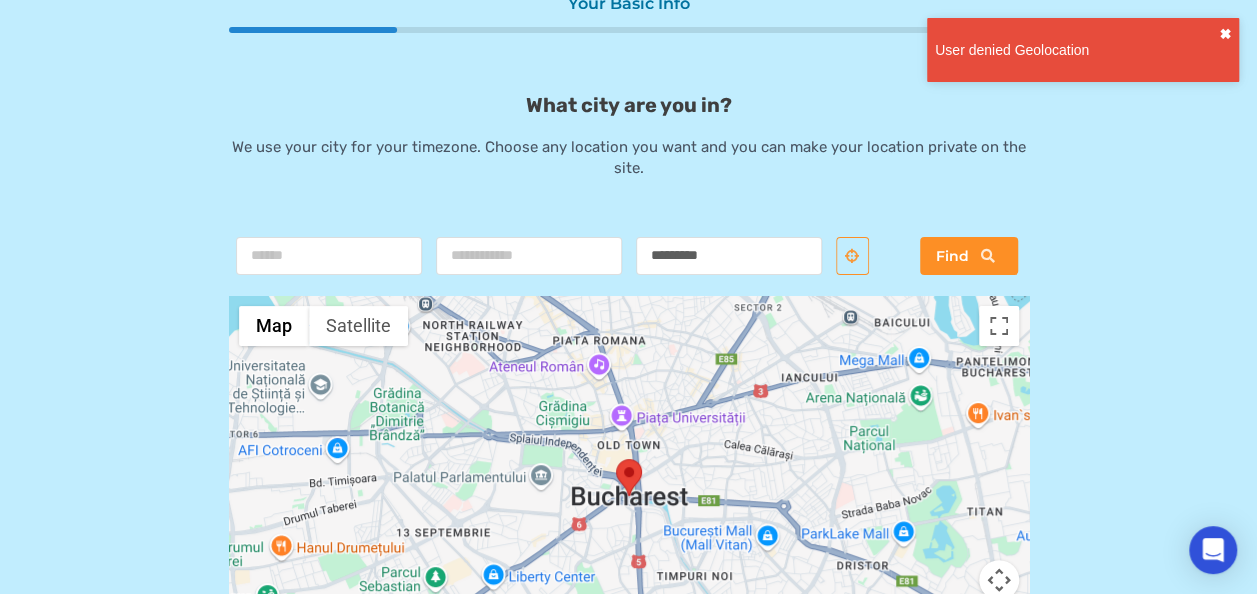 click on "✖" at bounding box center [1225, 34] 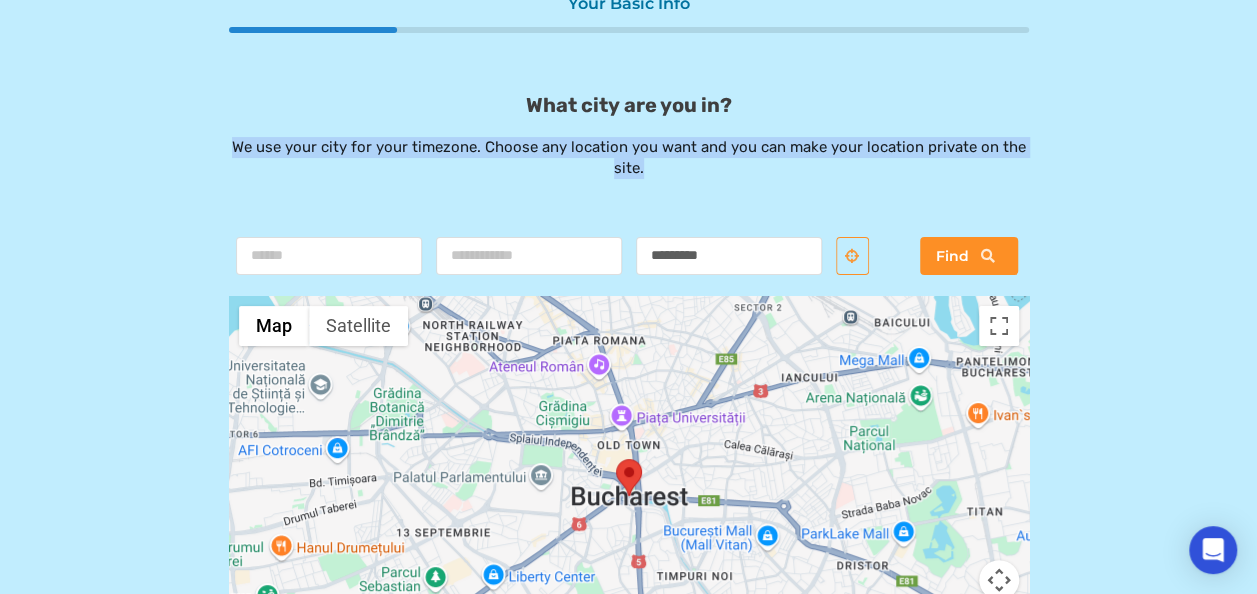 drag, startPoint x: 1255, startPoint y: 114, endPoint x: 1272, endPoint y: 176, distance: 64.288414 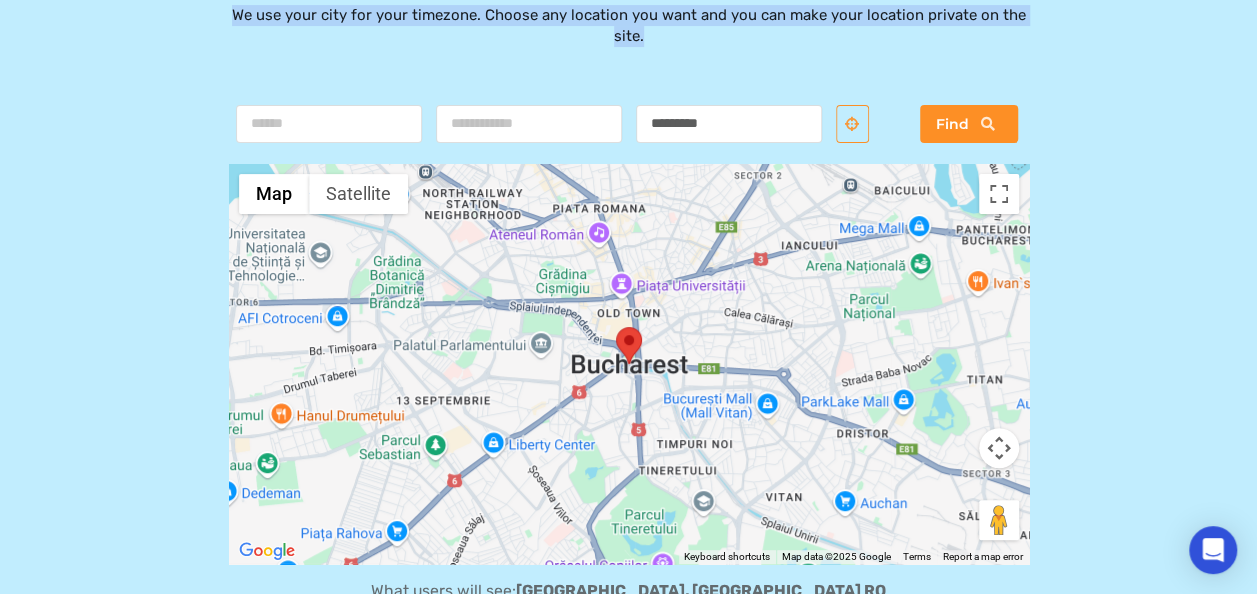 scroll, scrollTop: 301, scrollLeft: 0, axis: vertical 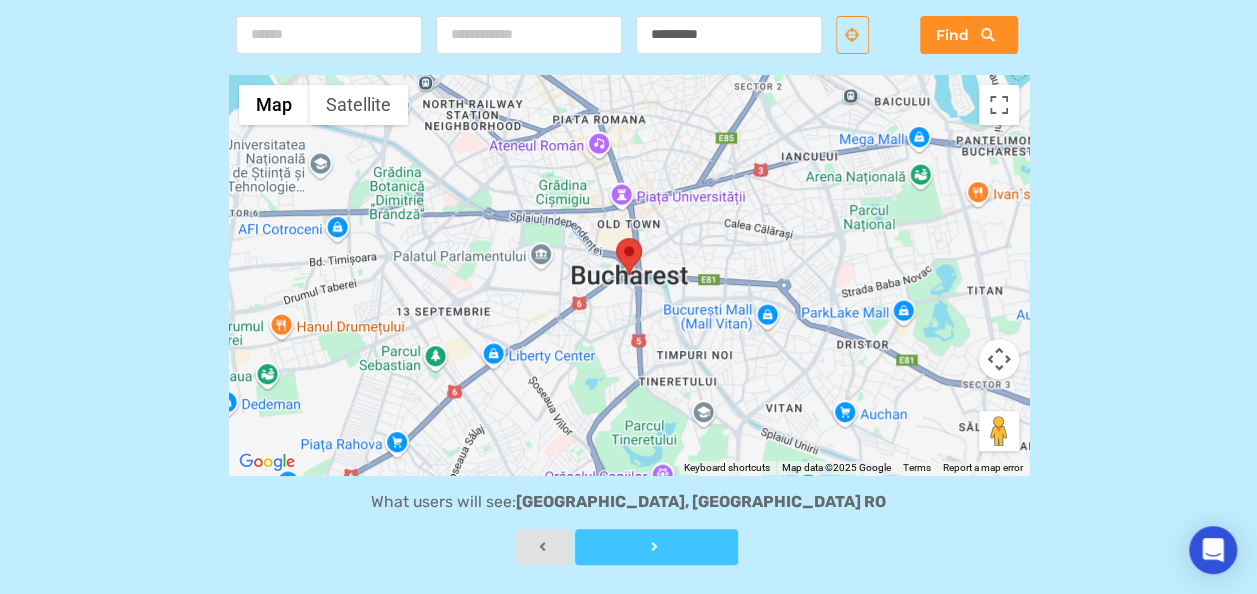 click at bounding box center (656, 547) 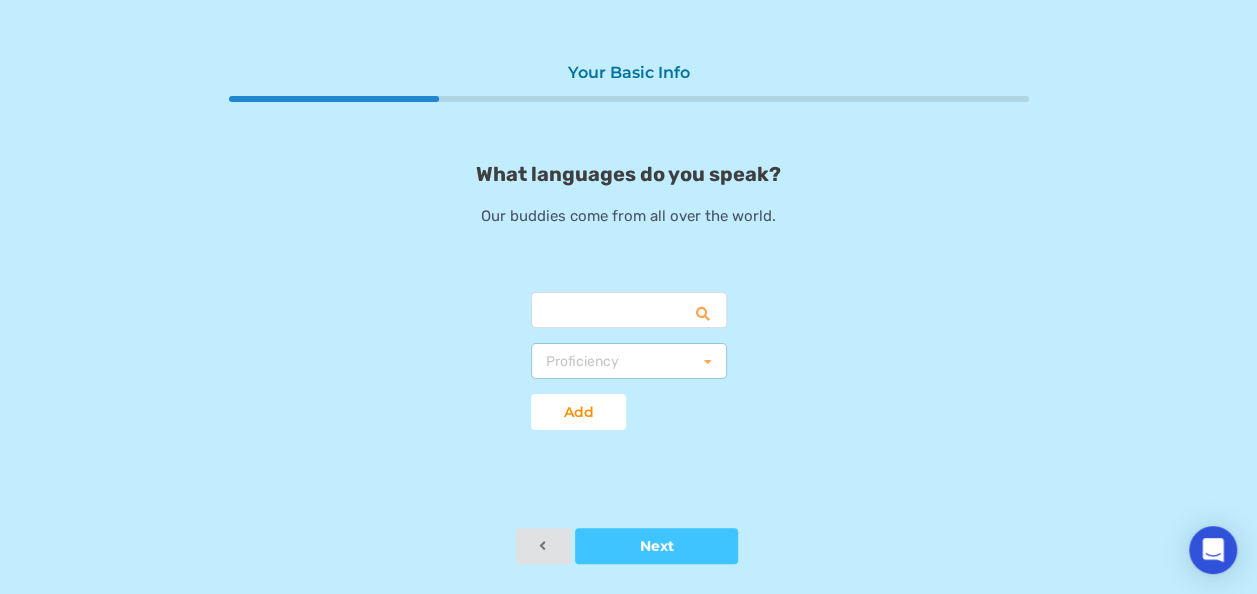 click on "Proficiency Basic Fluent Native" at bounding box center [629, 361] 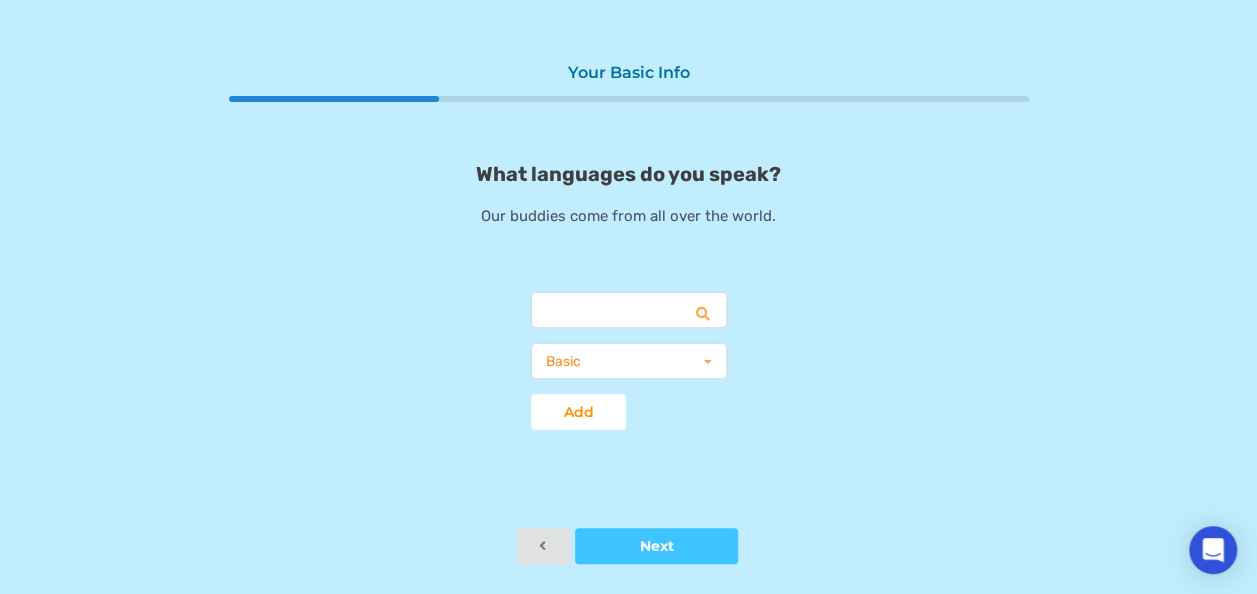 click on "What languages do you speak?   Our buddies come from all over the world. Afrikaans Arabic Asturian Azerbaijani Bulgarian Belarusian Bengali Breton Bosnian Catalan Czech Welsh Danish German Lower Sorbian Greek English Australian English British English Esperanto Spanish Argentinian Spanish Colombian Spanish Mexican Spanish Nicaraguan Spanish Venezuelan Spanish Estonian Basque Persian Finnish French Frisian Irish Scottish Gaelic Galician Hebrew Hindi Croatian Upper Sorbian Hungarian Armenian Interlingua Indonesian Ido Icelandic Italian Japanese Georgian Kabyle Kazakh Khmer Kannada Korean Luxembourgish Lithuanian Latvian Macedonian Malayalam Mongolian Marathi Burmese Norwegian Bokmål Nepali Dutch Norwegian Nynorsk Ossetic Punjabi Polish Portuguese Brazilian Portuguese Romanian Russian Slovak Slovenian Albanian Serbian Serbian Latin Swedish Swahili Tamil Telugu Thai Turkish Tatar Udmurt Ukrainian Urdu Vietnamese Simplified Chinese Traditional Chinese Basic Basic Fluent Native Add" at bounding box center (629, 306) 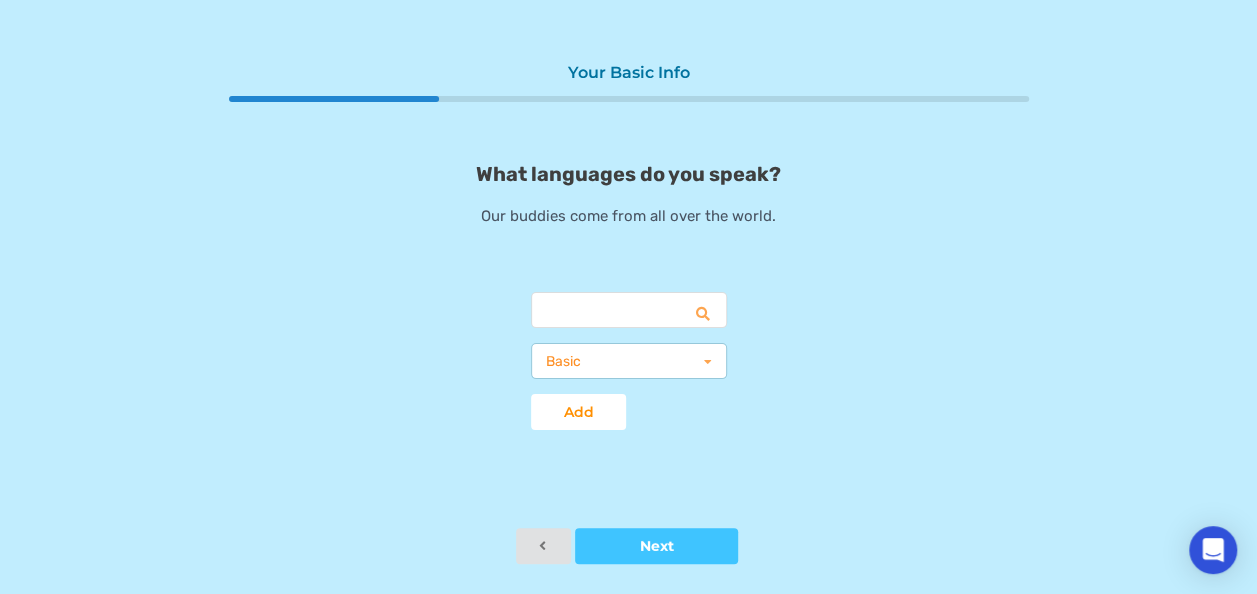 click on "Basic Basic Fluent Native" at bounding box center (629, 361) 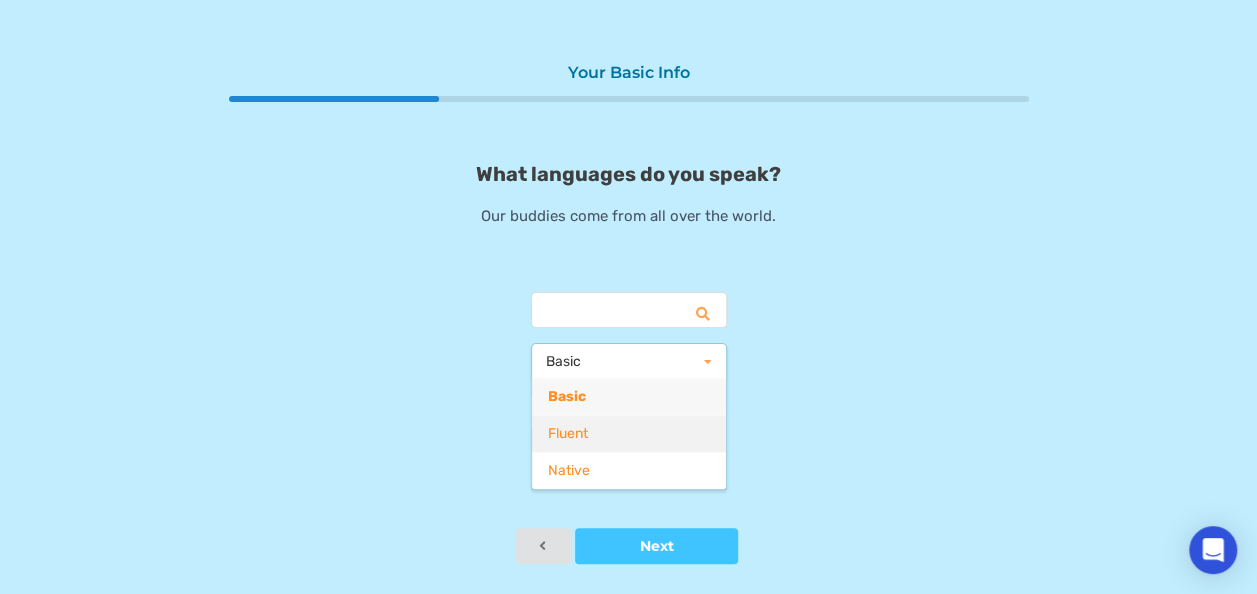 click on "Fluent" at bounding box center [629, 433] 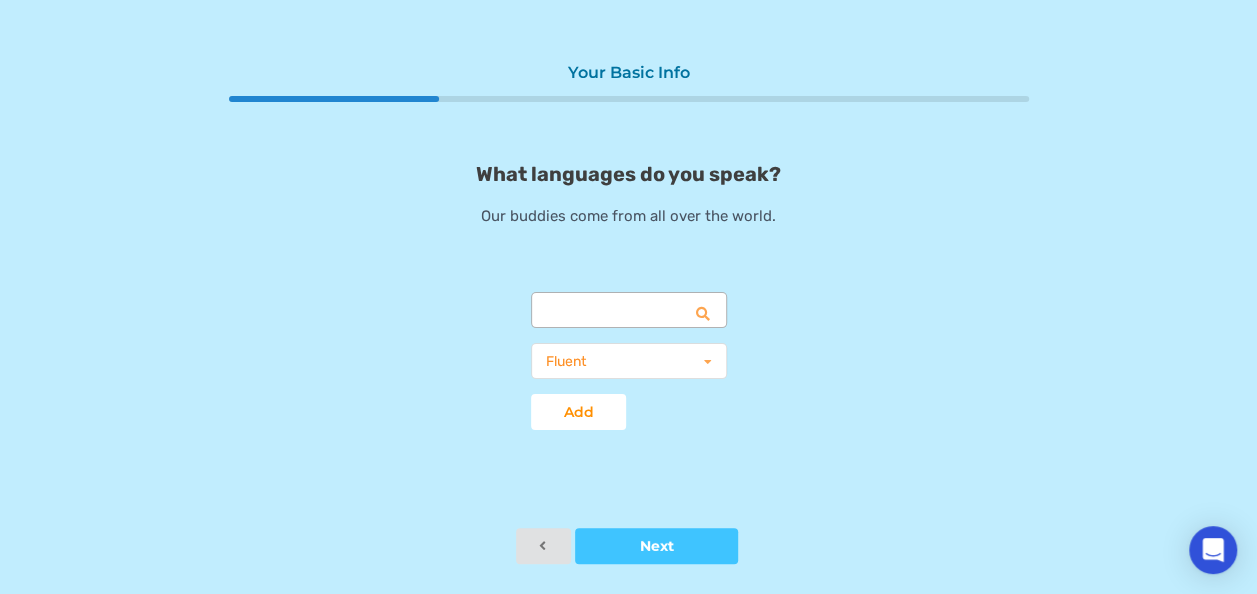 click at bounding box center [630, 311] 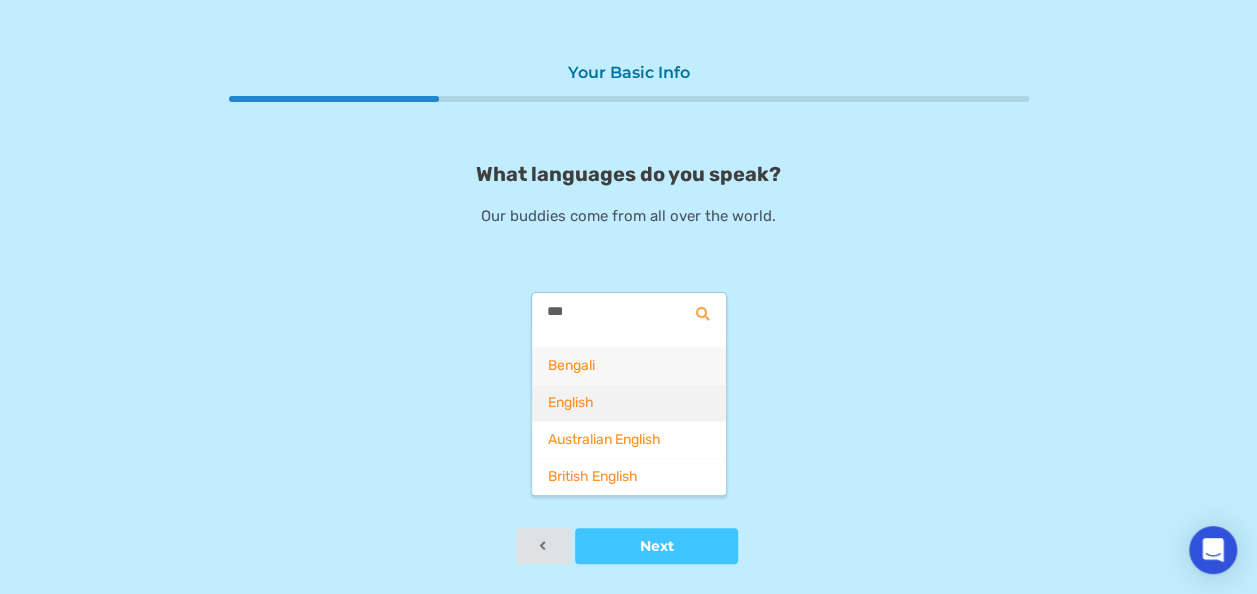 type on "***" 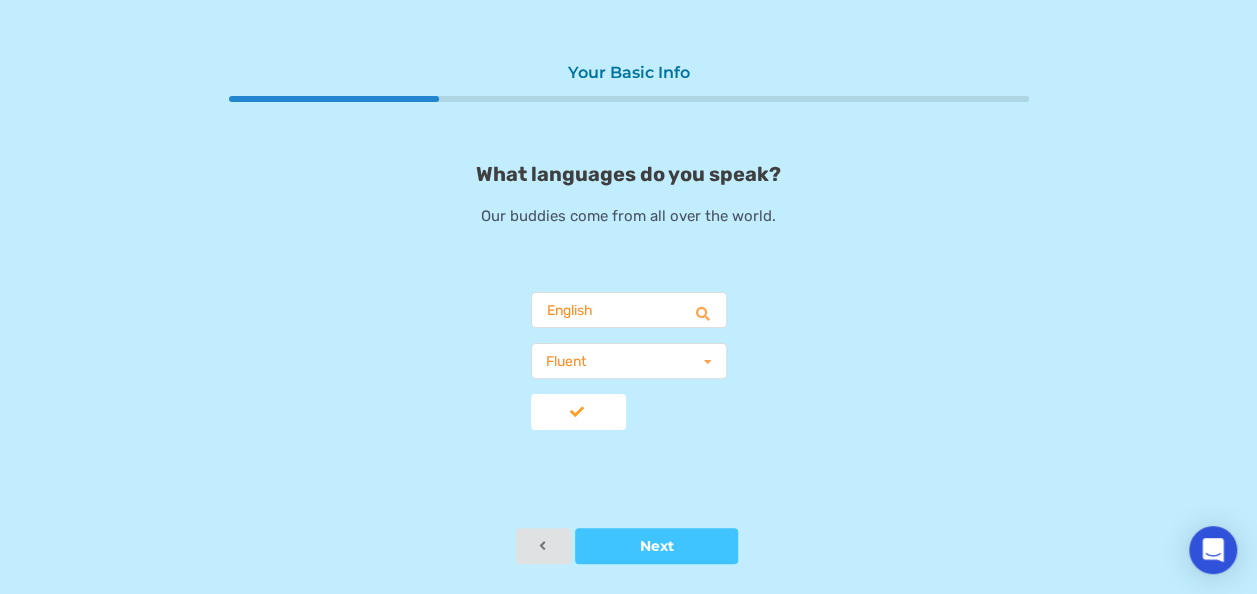 click on "Add" at bounding box center (578, 412) 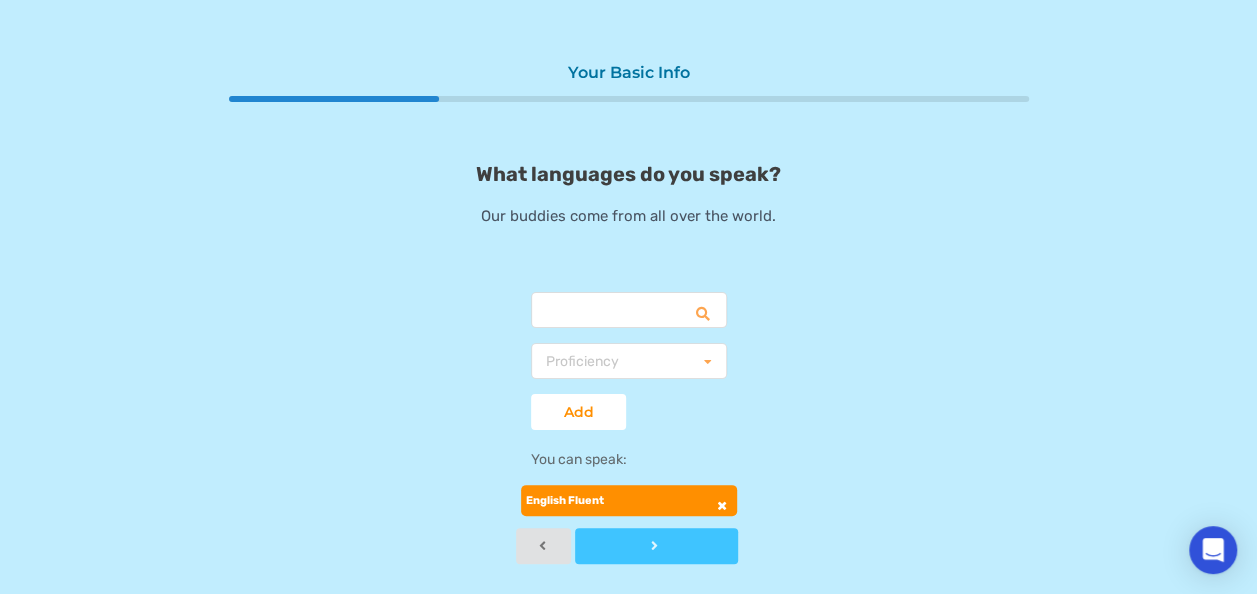 click at bounding box center (656, 546) 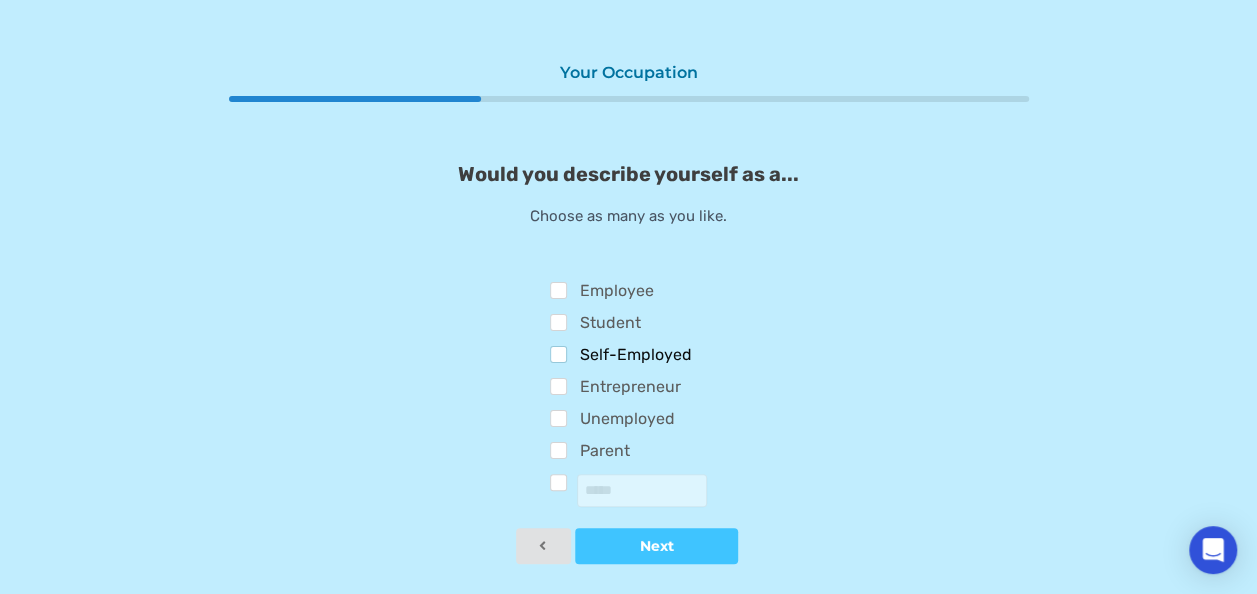 click on "Self-Employed" at bounding box center [621, 357] 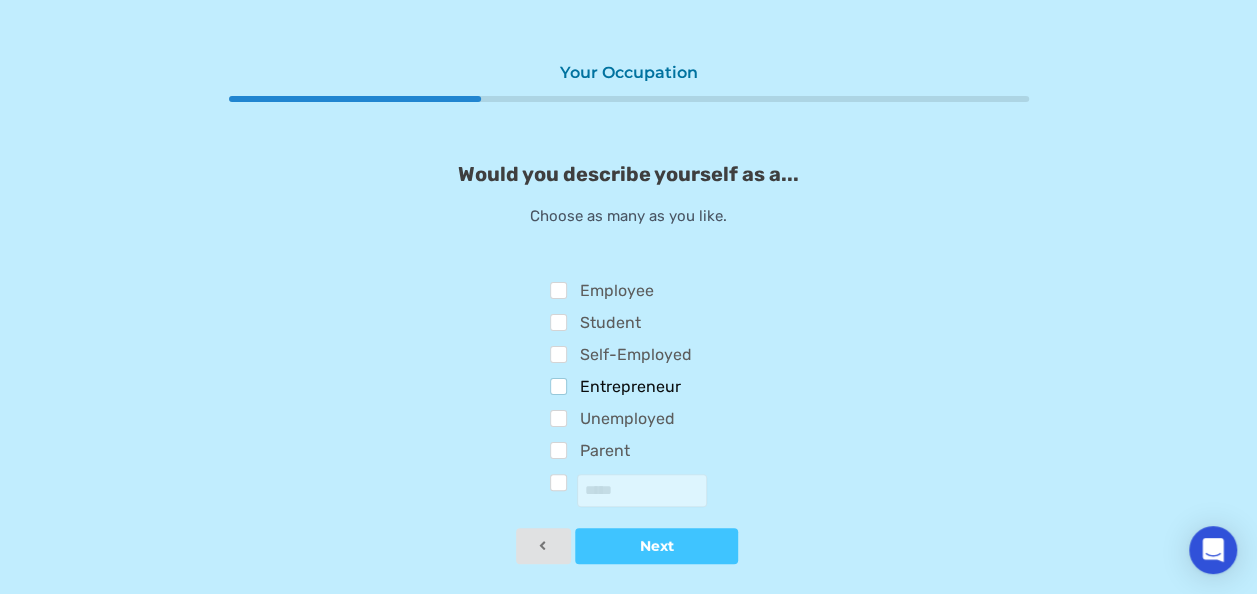 click on "Entrepreneur" at bounding box center (615, 389) 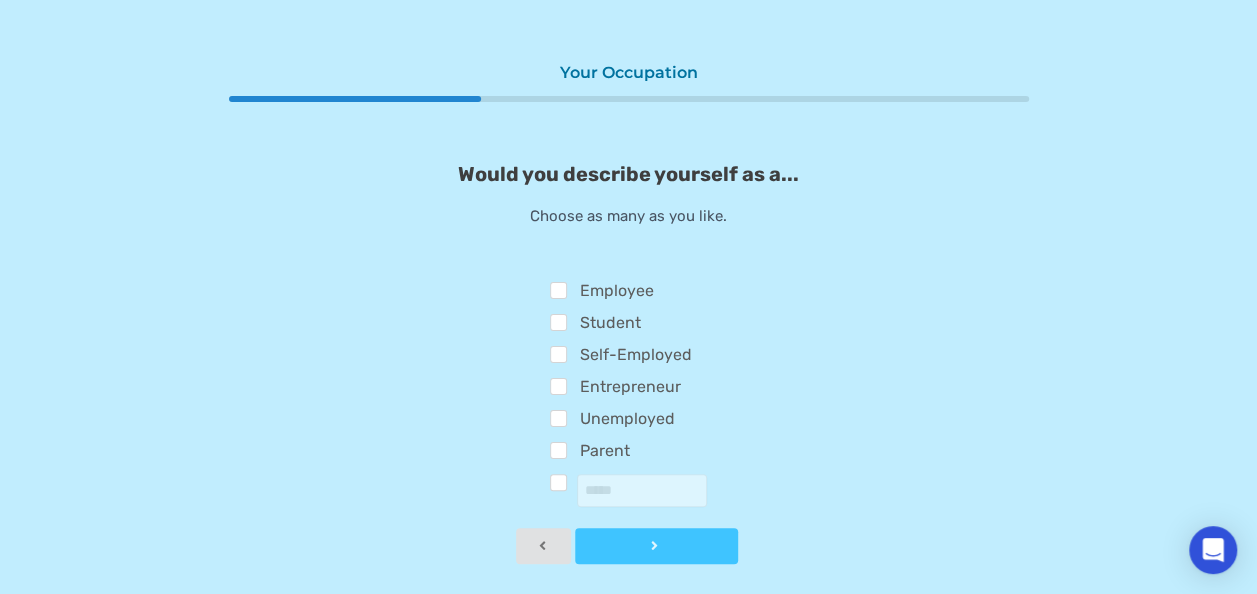 click on "Next" at bounding box center [656, 546] 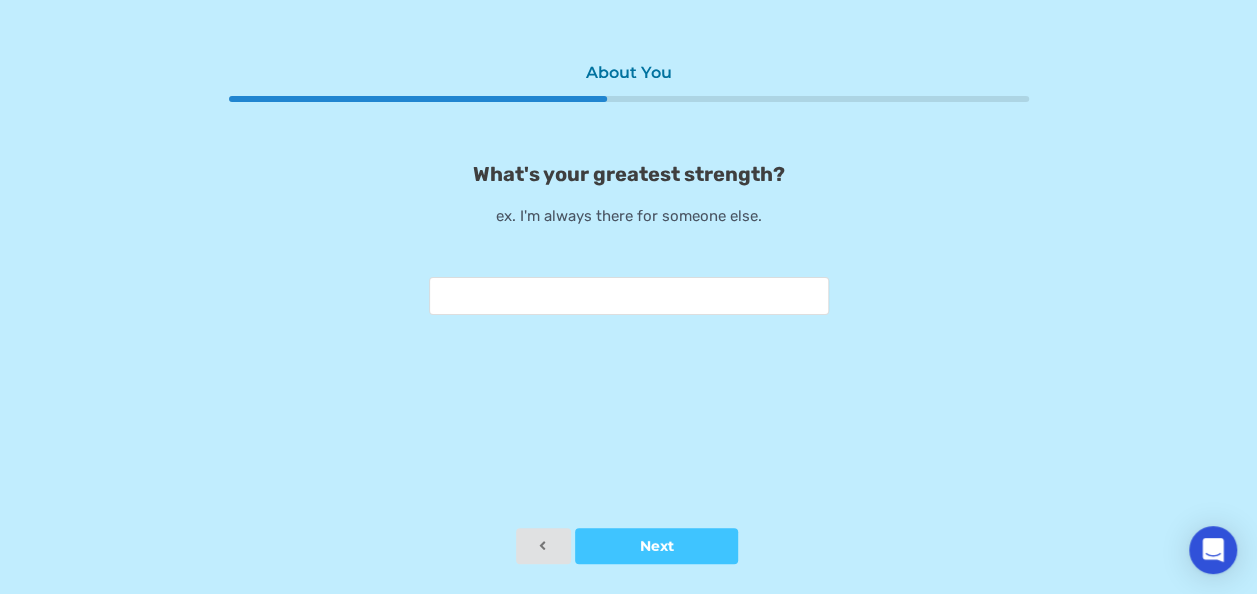 click at bounding box center (629, 296) 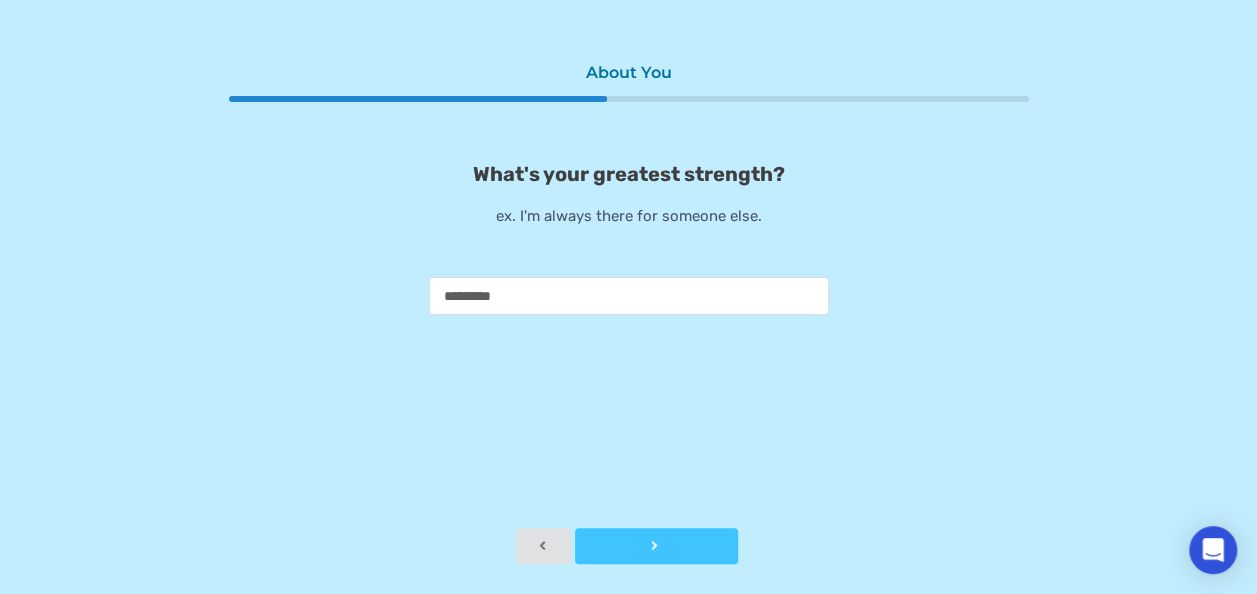 type on "*********" 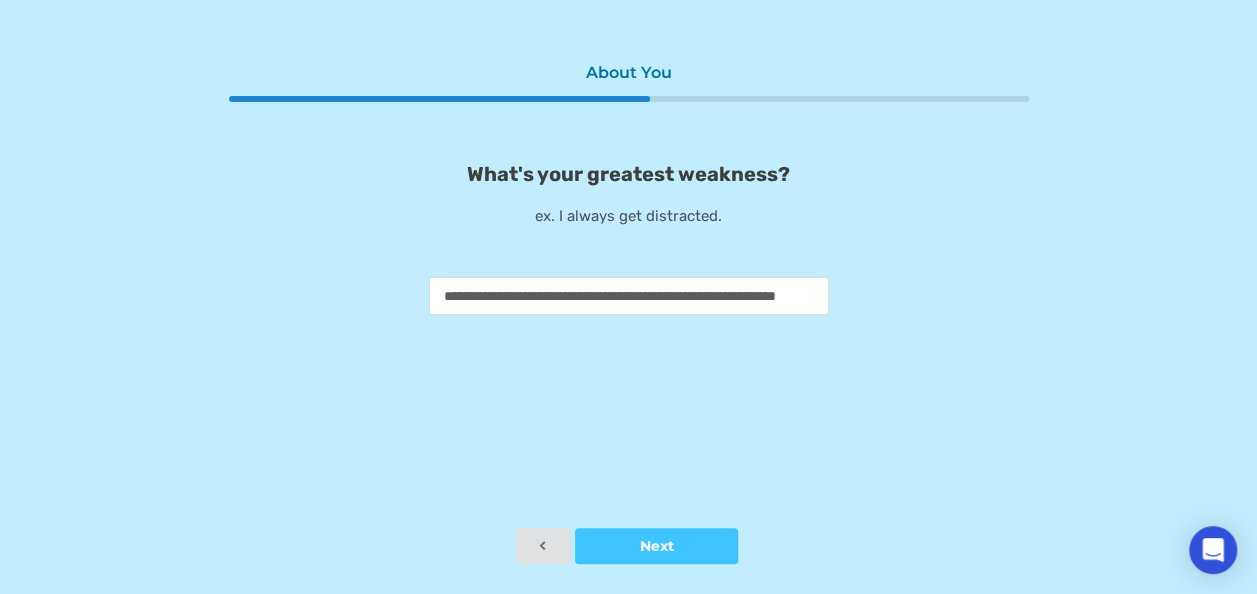 scroll, scrollTop: 0, scrollLeft: 70, axis: horizontal 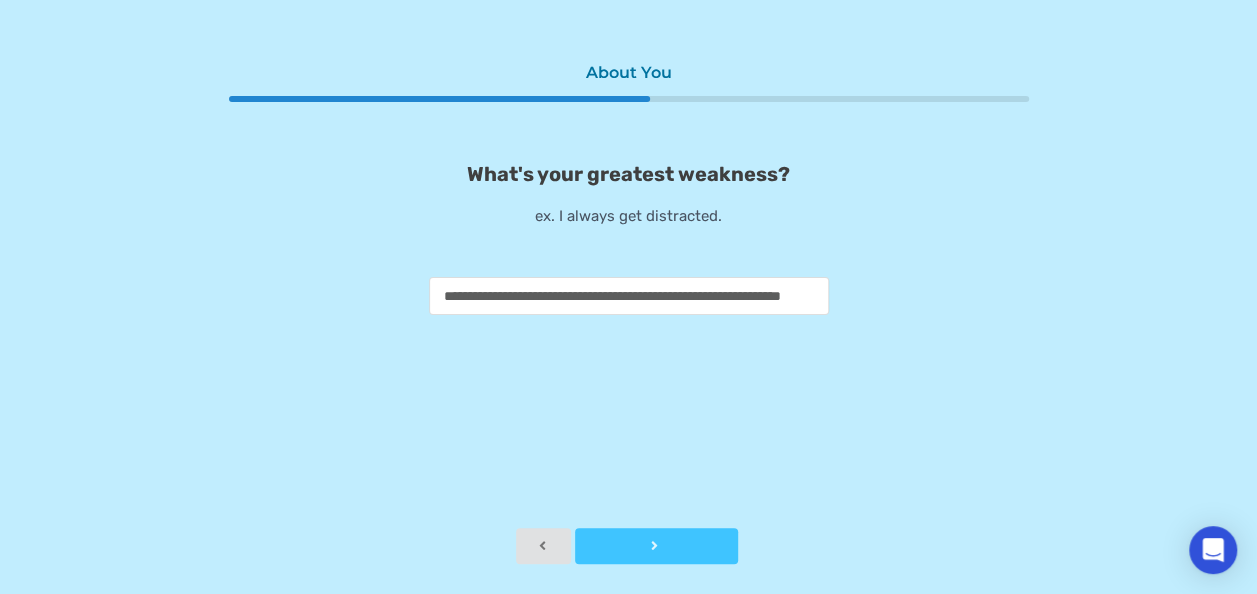 type on "**********" 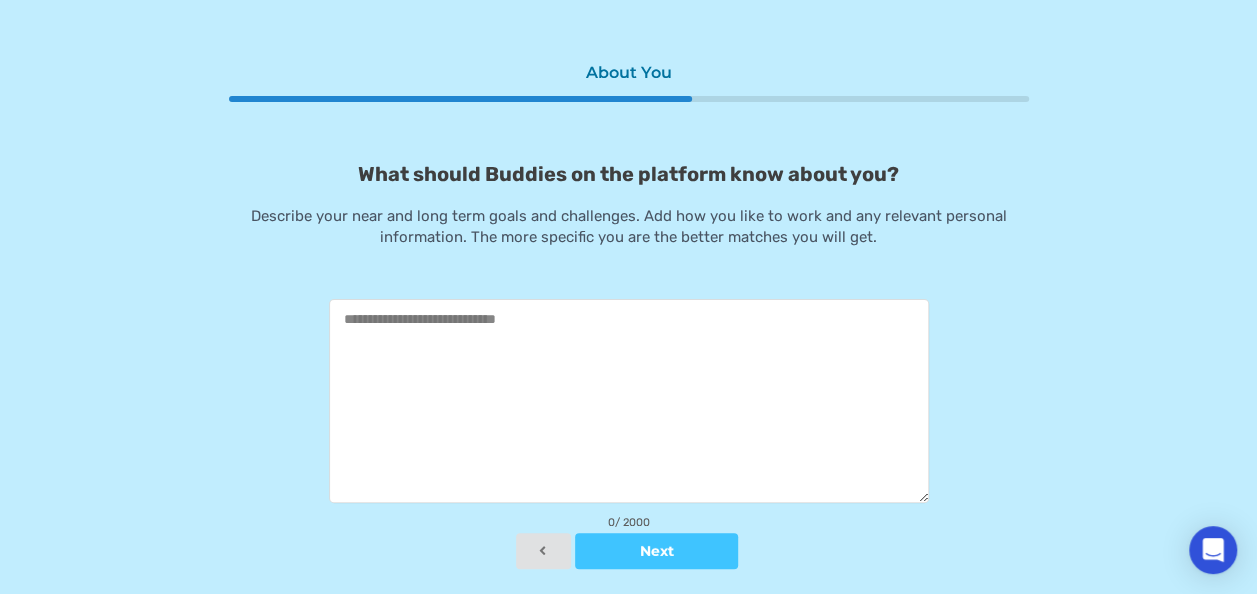 click at bounding box center [629, 401] 